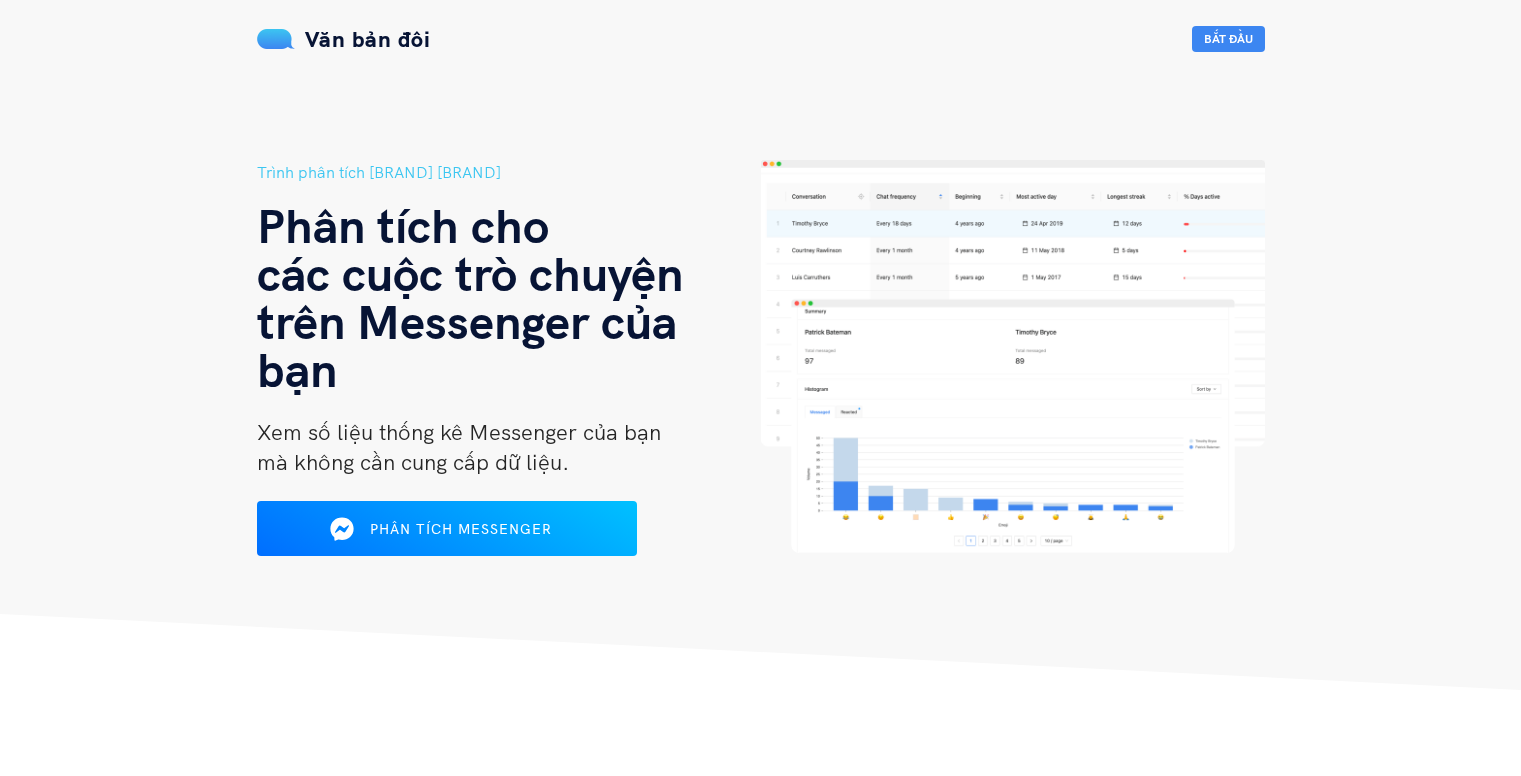 scroll, scrollTop: 0, scrollLeft: 0, axis: both 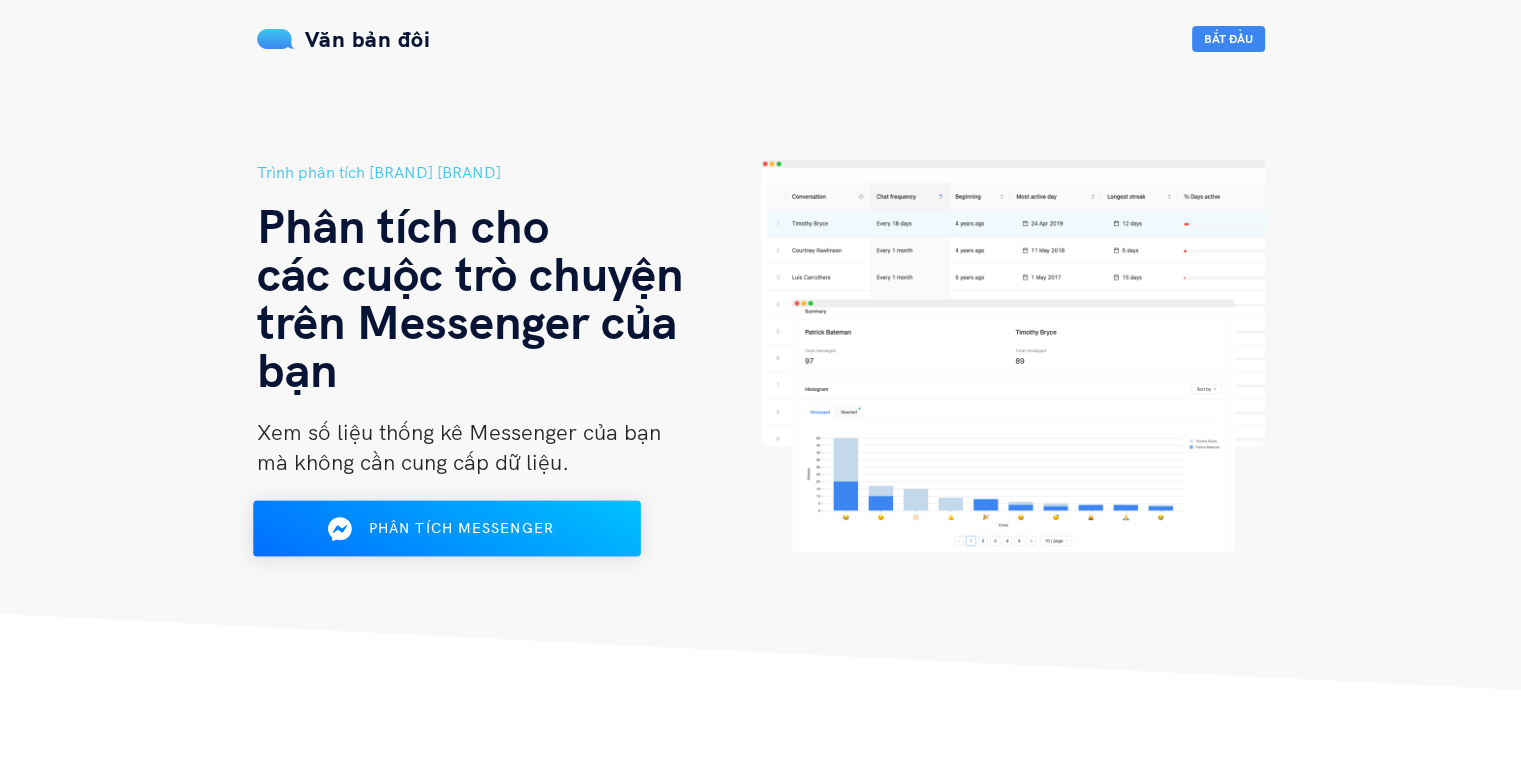drag, startPoint x: 0, startPoint y: 0, endPoint x: 479, endPoint y: 523, distance: 709.2038 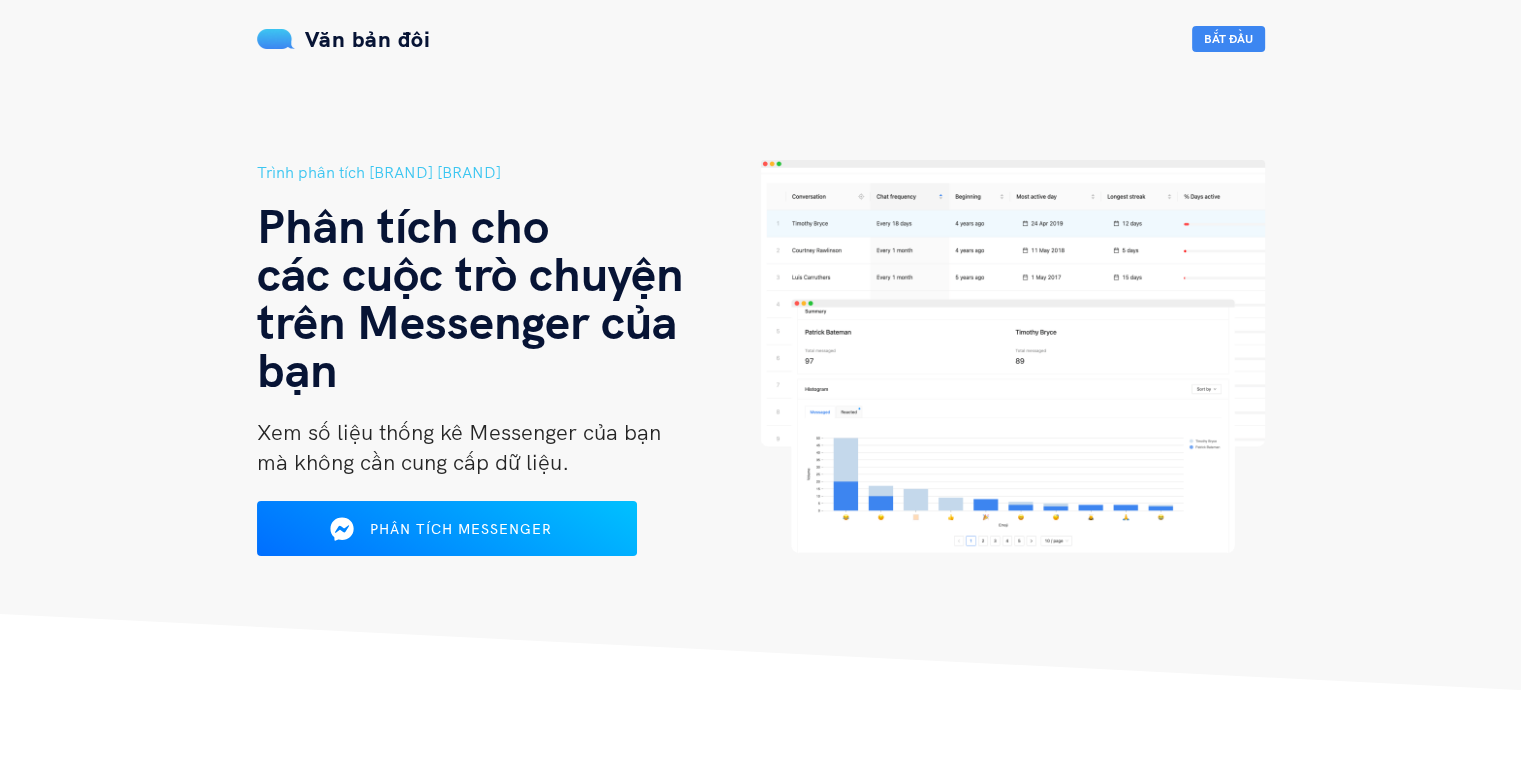 click on "Phân tích Messenger" at bounding box center (461, 529) 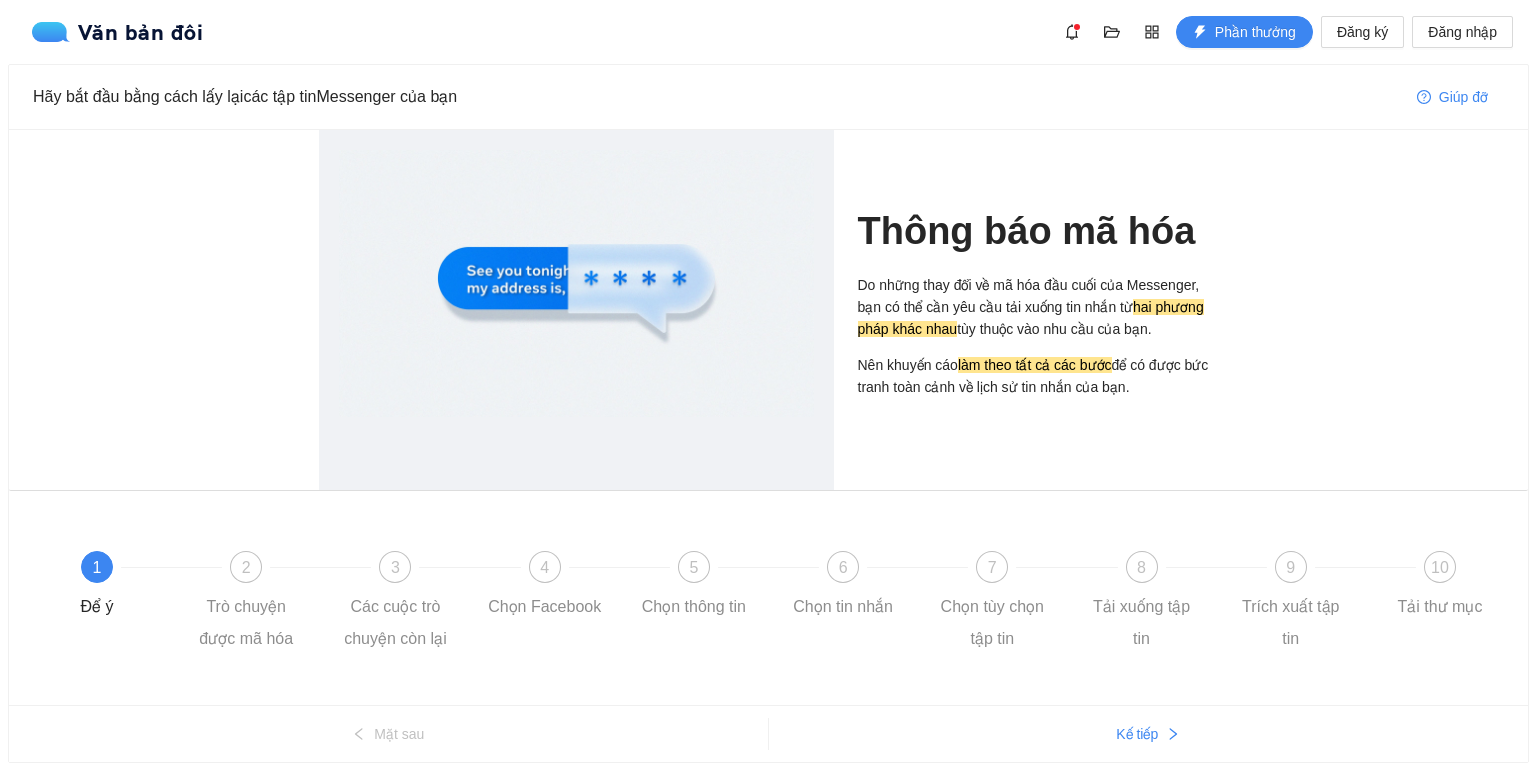scroll, scrollTop: 0, scrollLeft: 0, axis: both 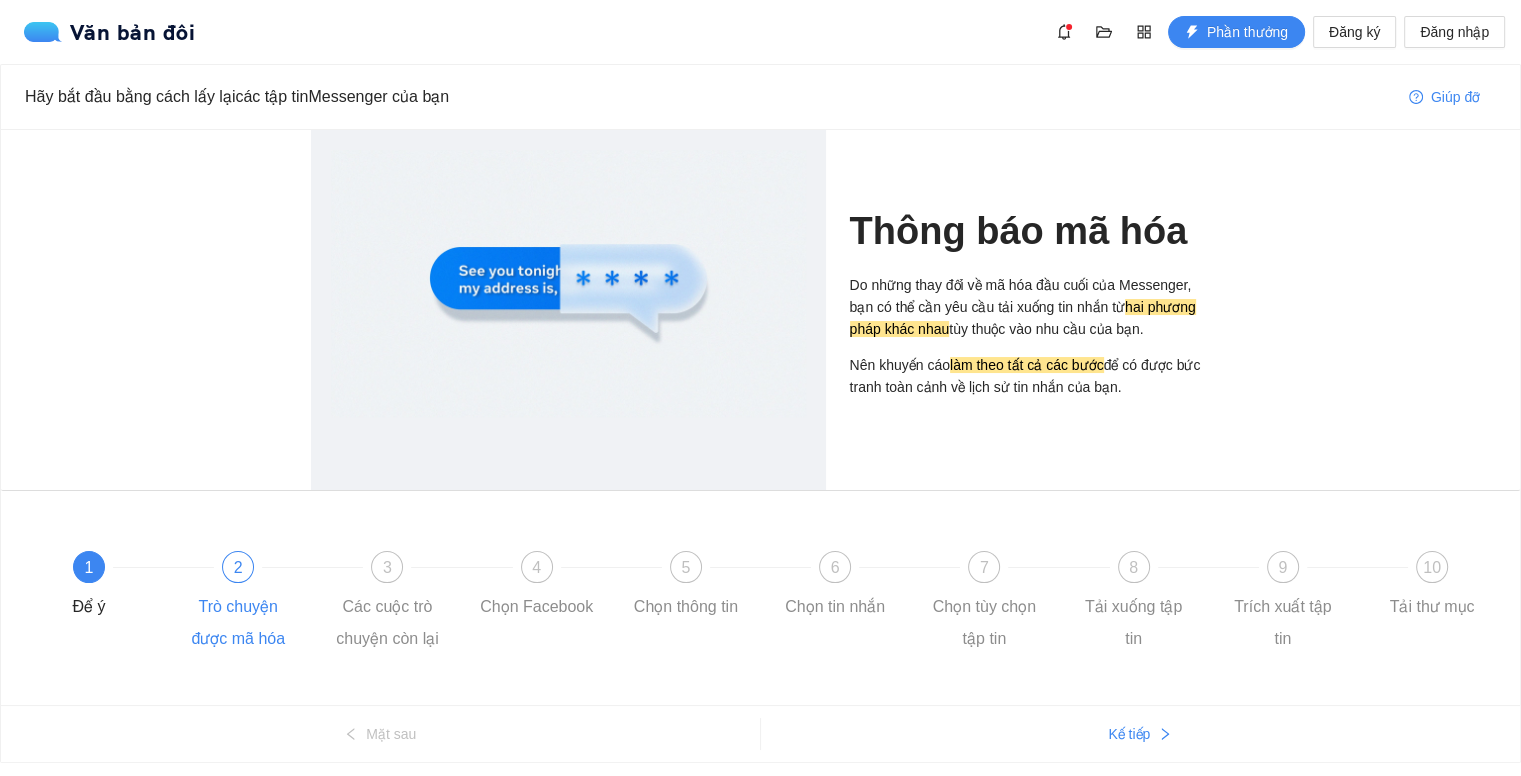 click on "2" at bounding box center (238, 567) 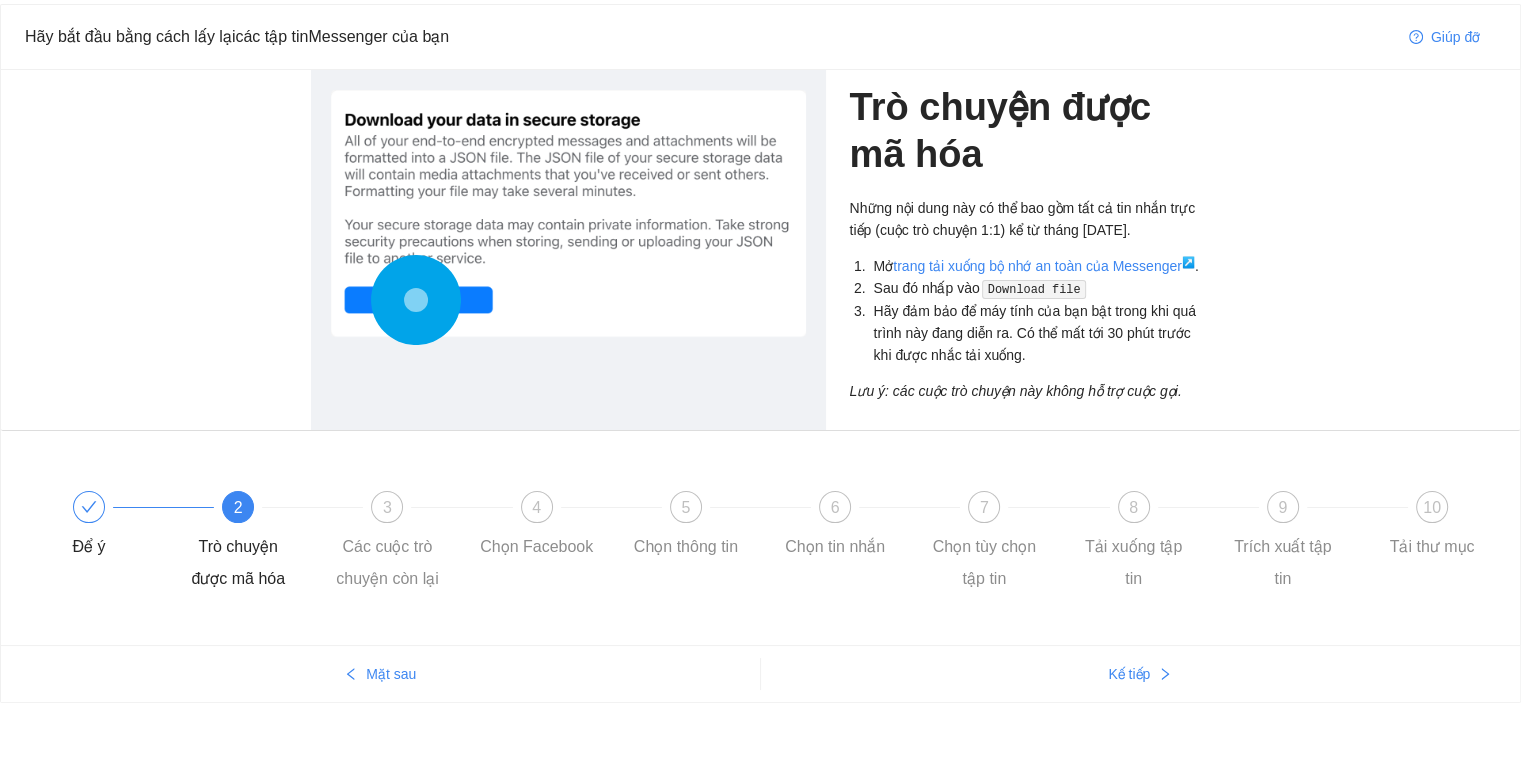 scroll, scrollTop: 63, scrollLeft: 0, axis: vertical 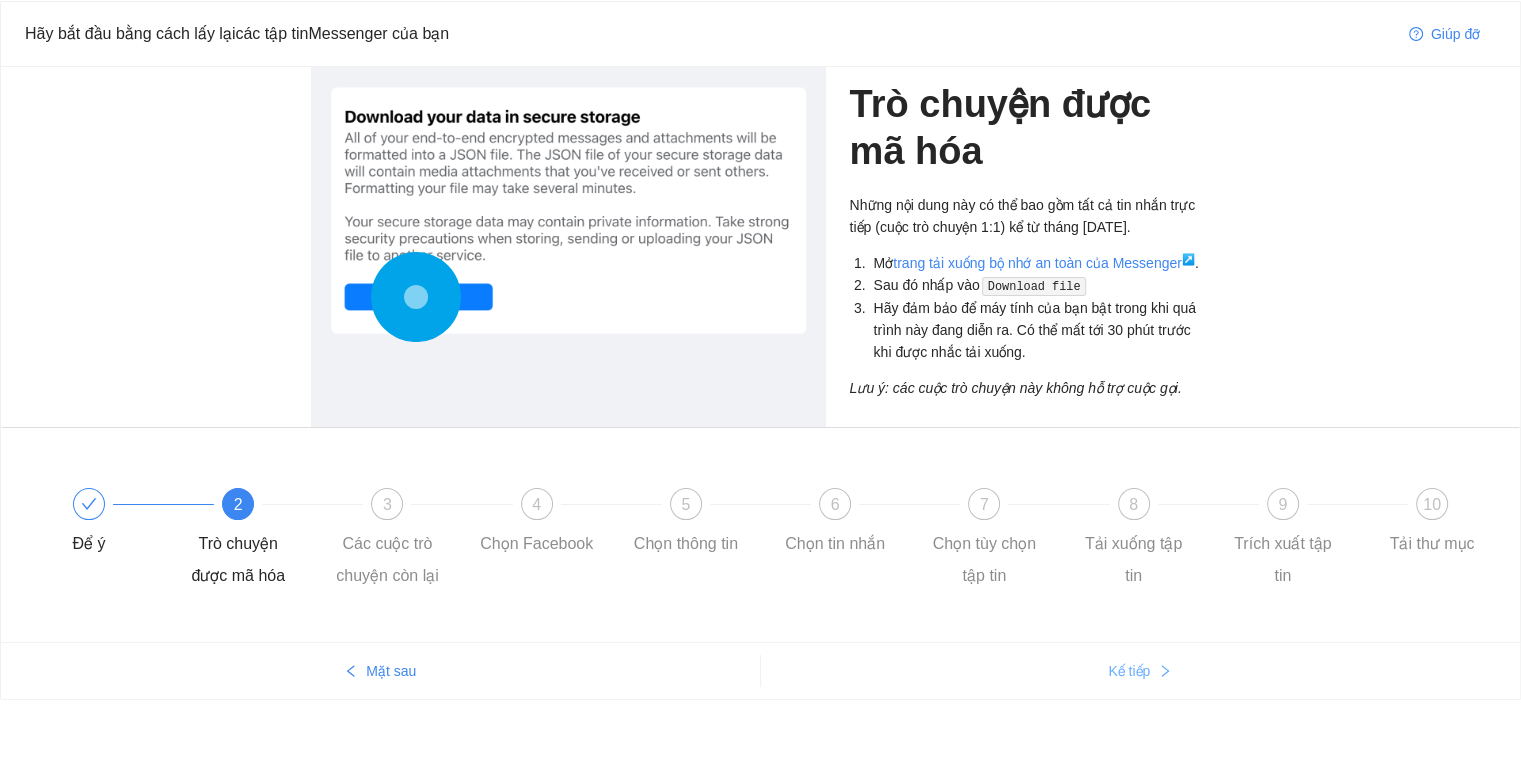 click on "Kế tiếp" at bounding box center (391, 671) 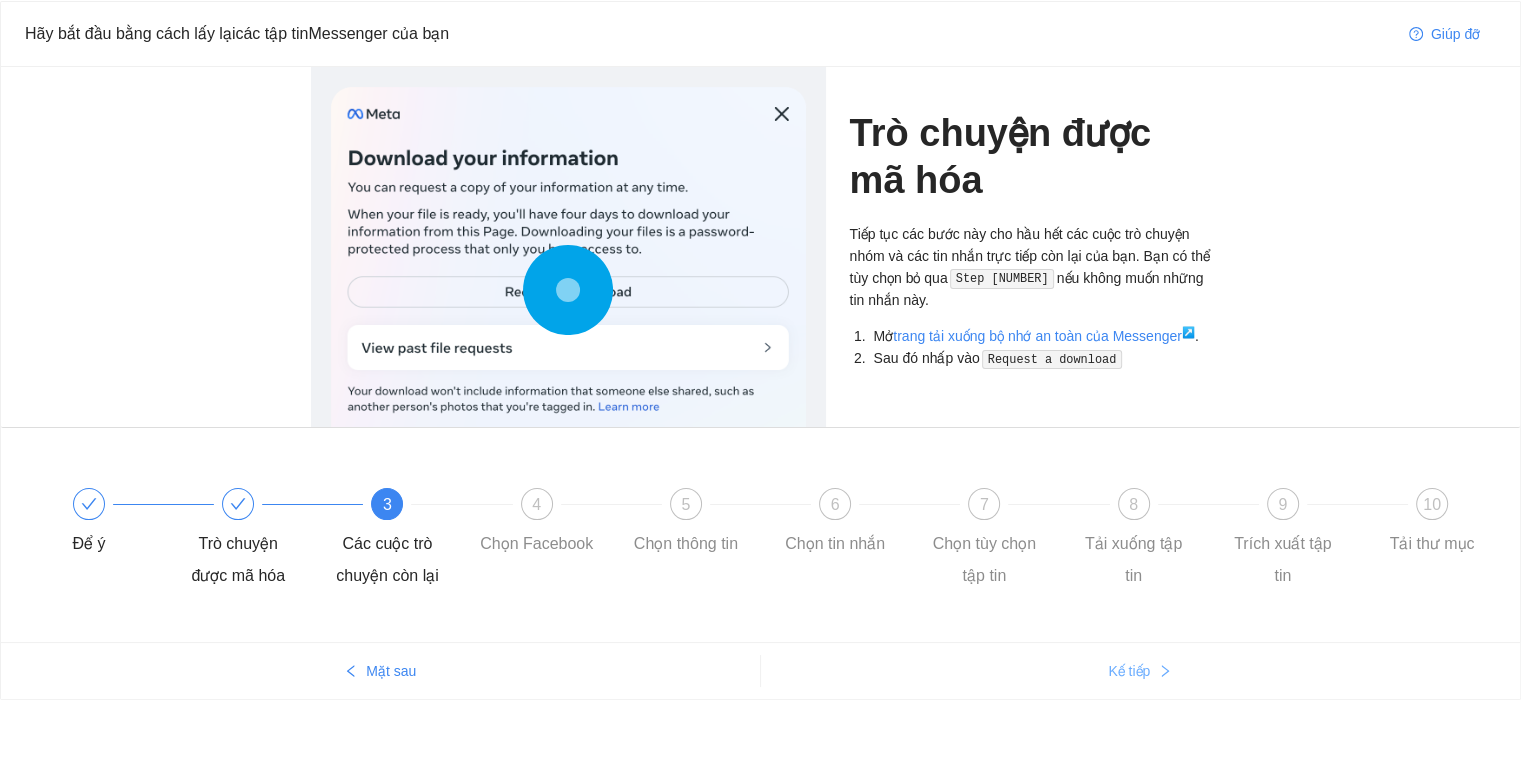 click on "Kế tiếp" at bounding box center [391, 671] 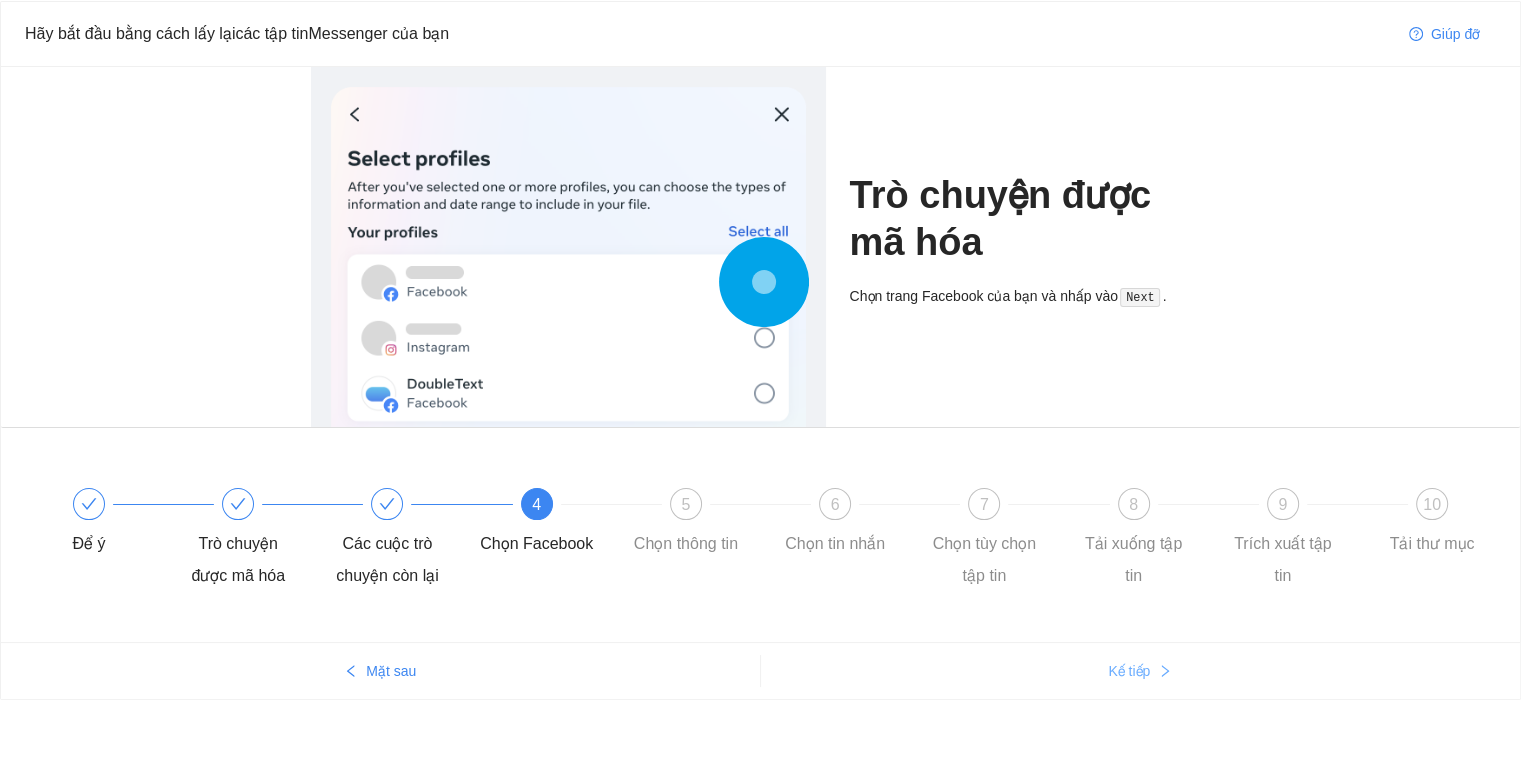 click on "Kế tiếp" at bounding box center (391, 671) 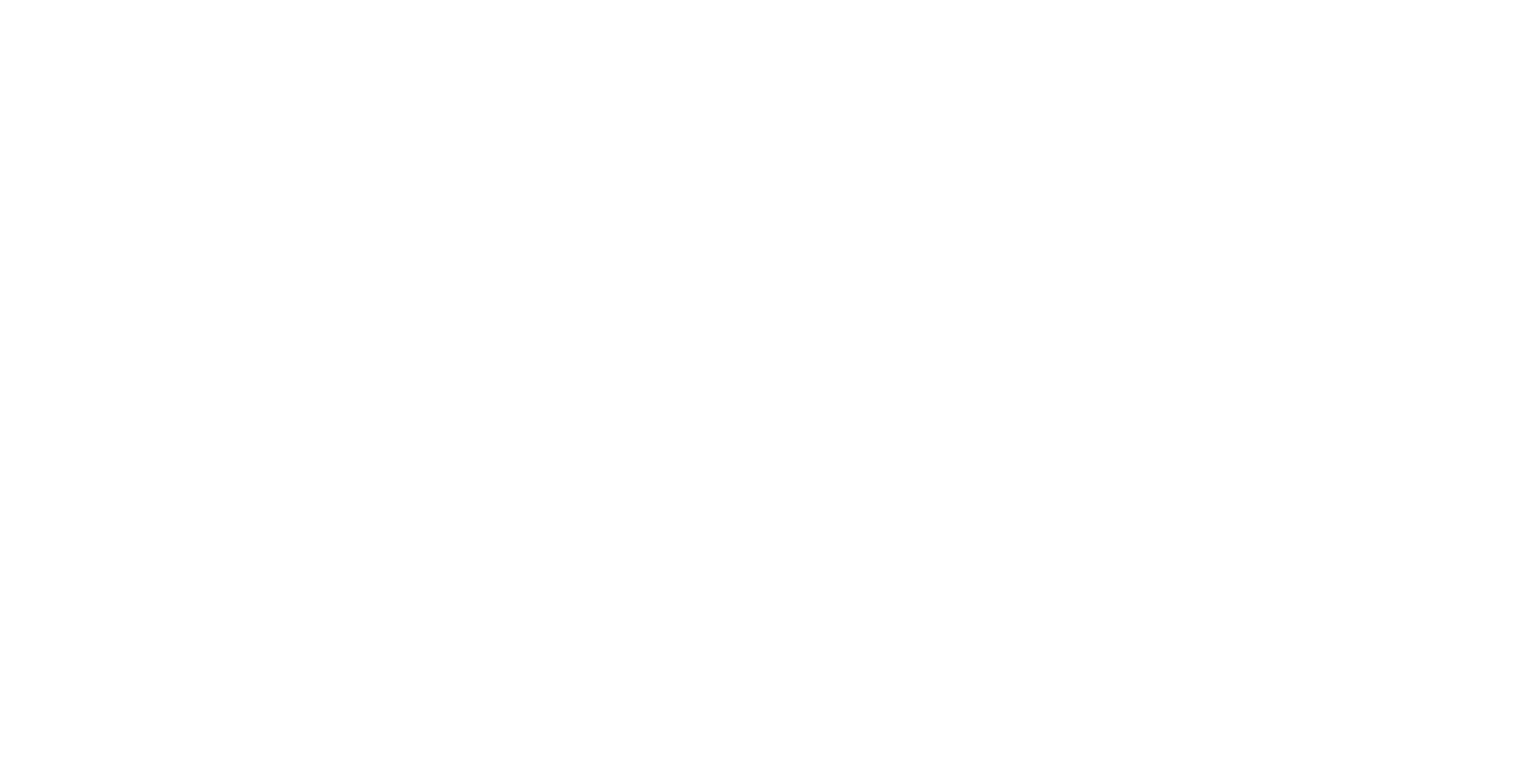 scroll, scrollTop: 0, scrollLeft: 0, axis: both 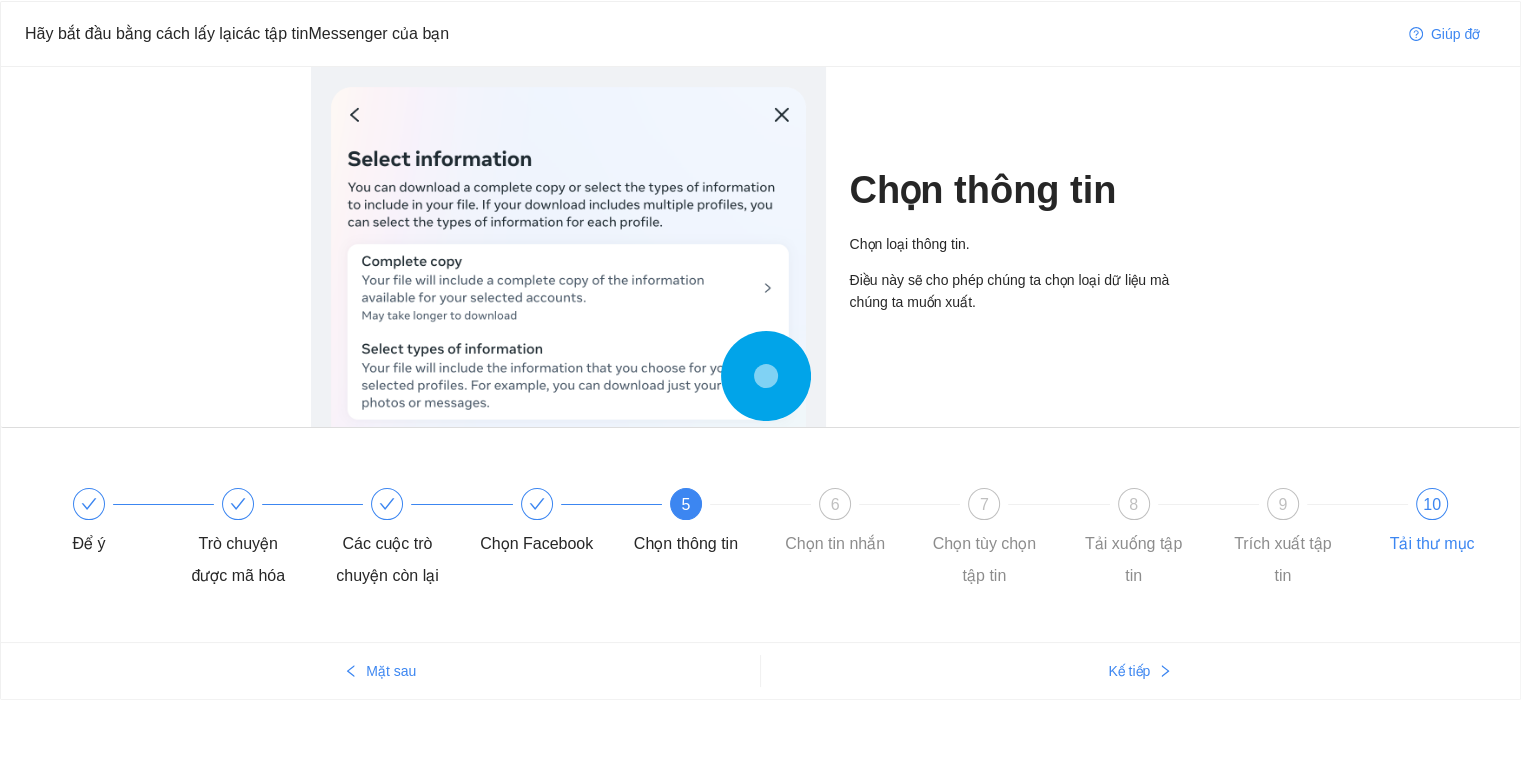 click on "10" at bounding box center (835, 504) 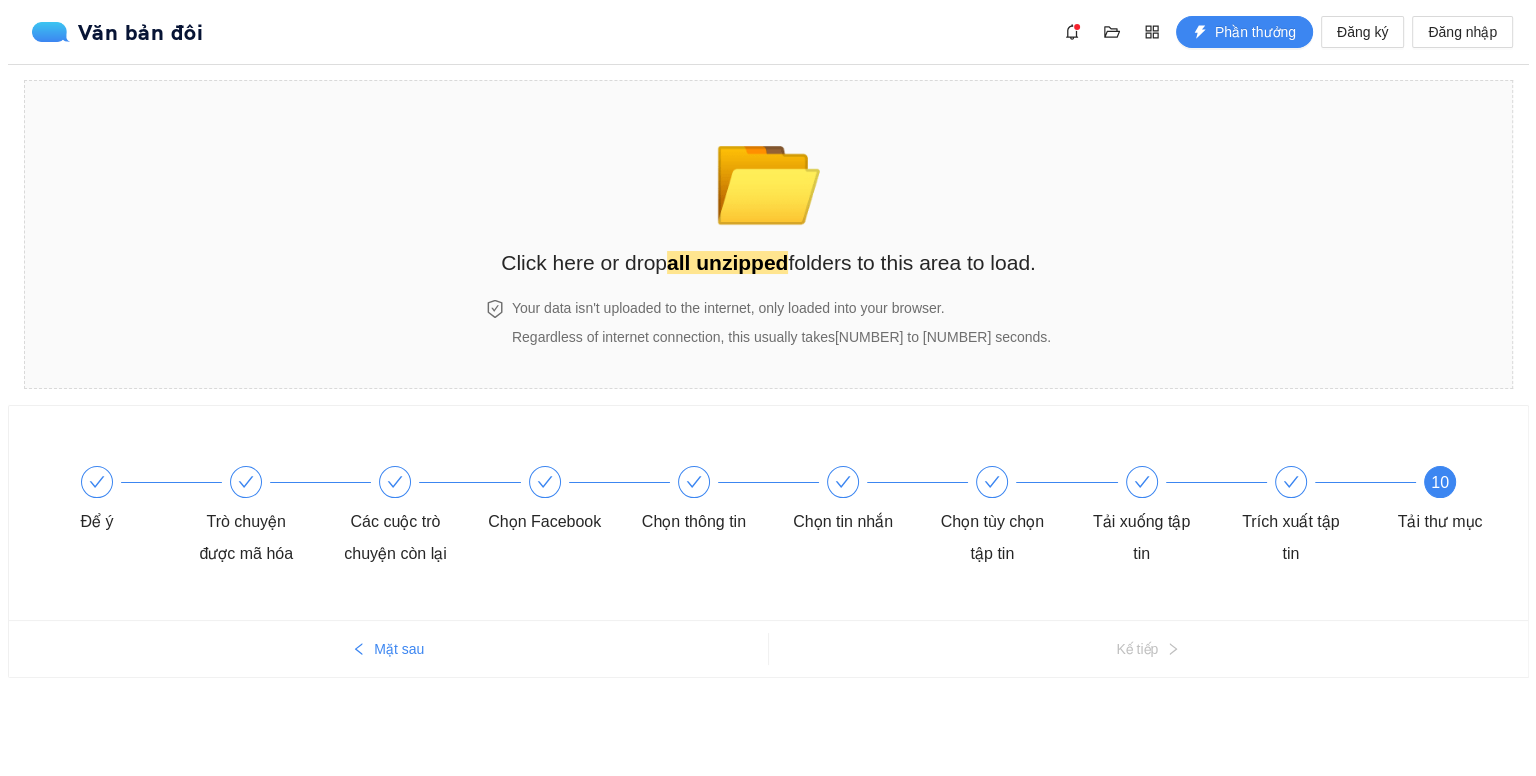 scroll, scrollTop: 0, scrollLeft: 0, axis: both 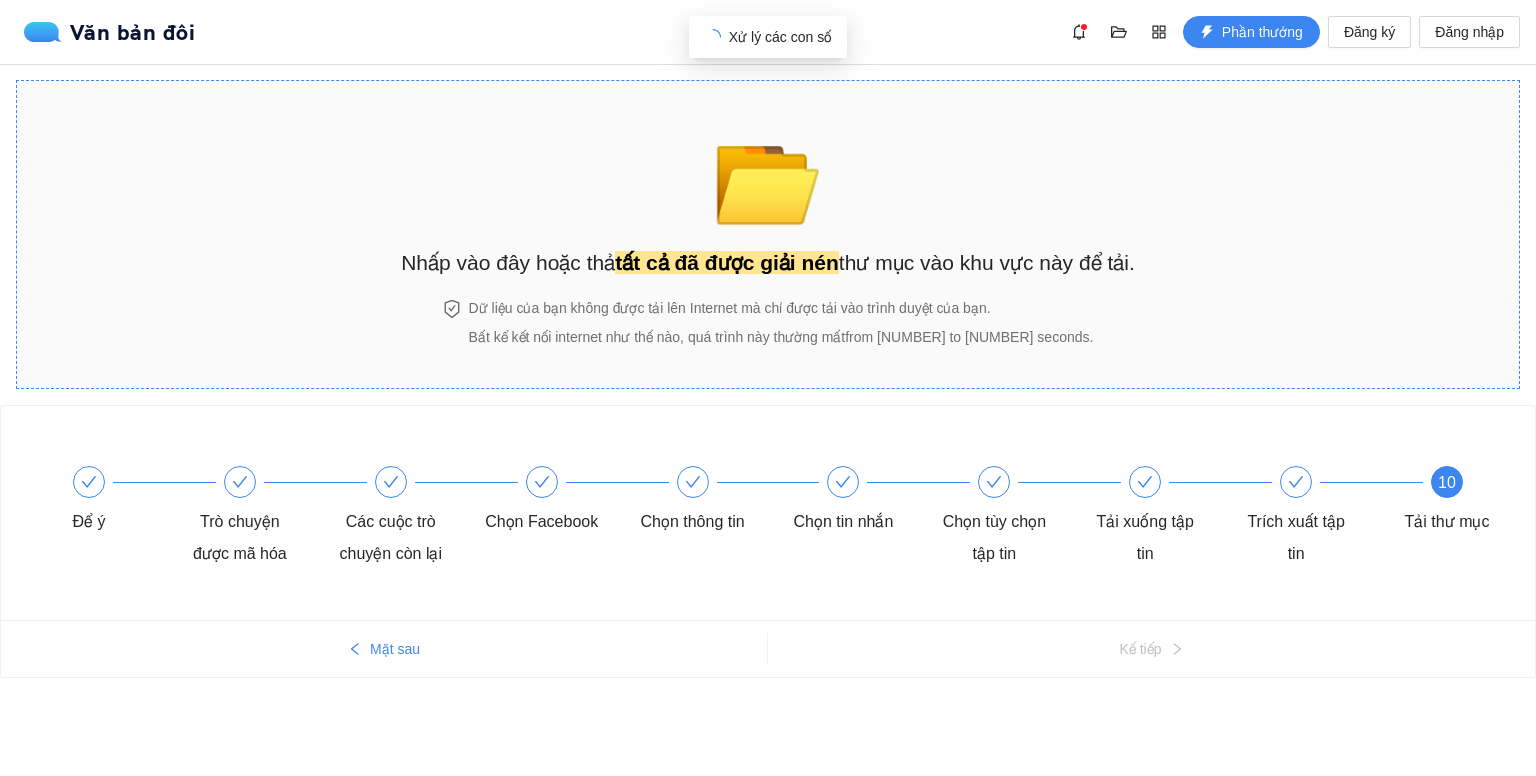 click on "📂" at bounding box center [767, 173] 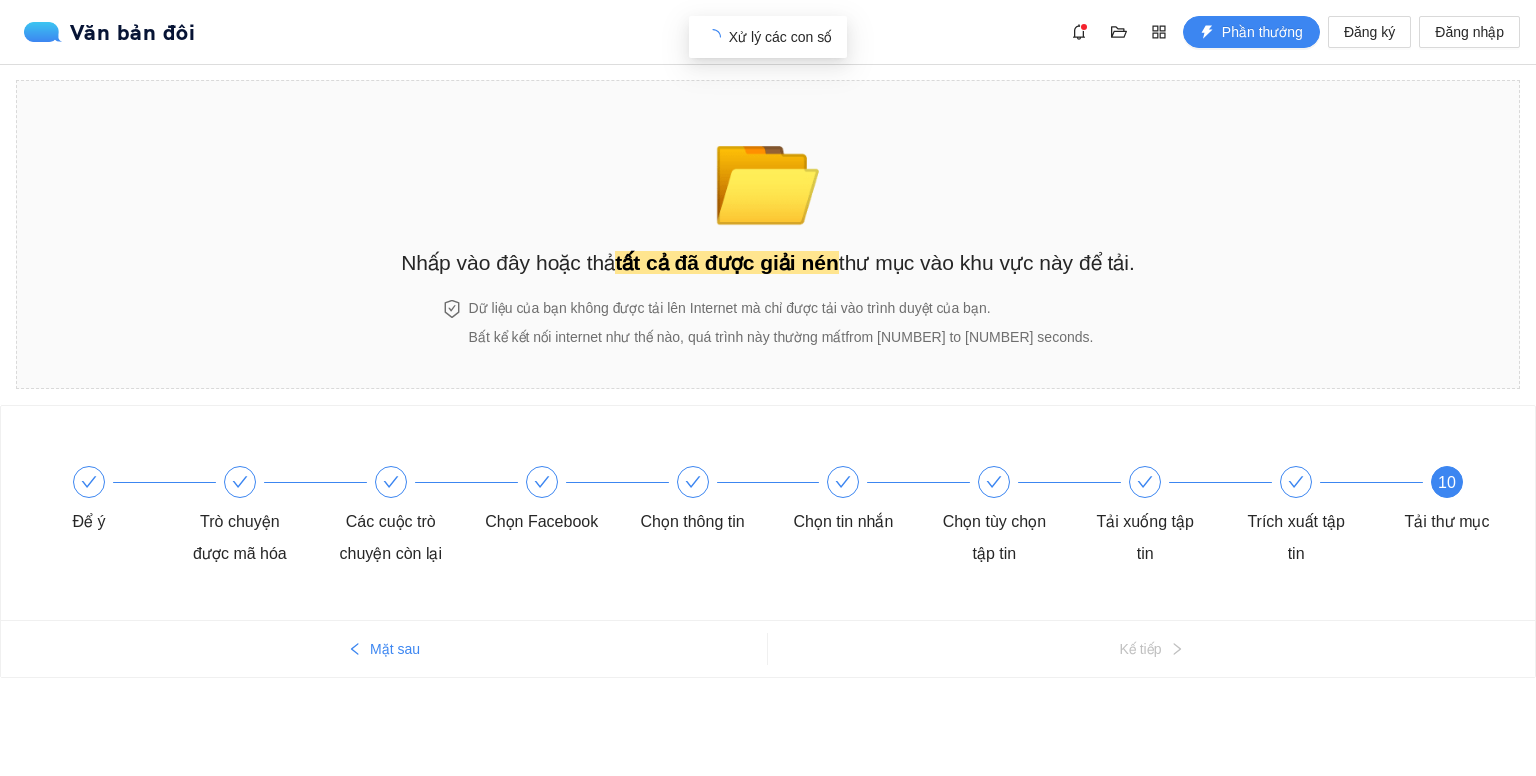 click on "Xử lý các con số" at bounding box center (780, 37) 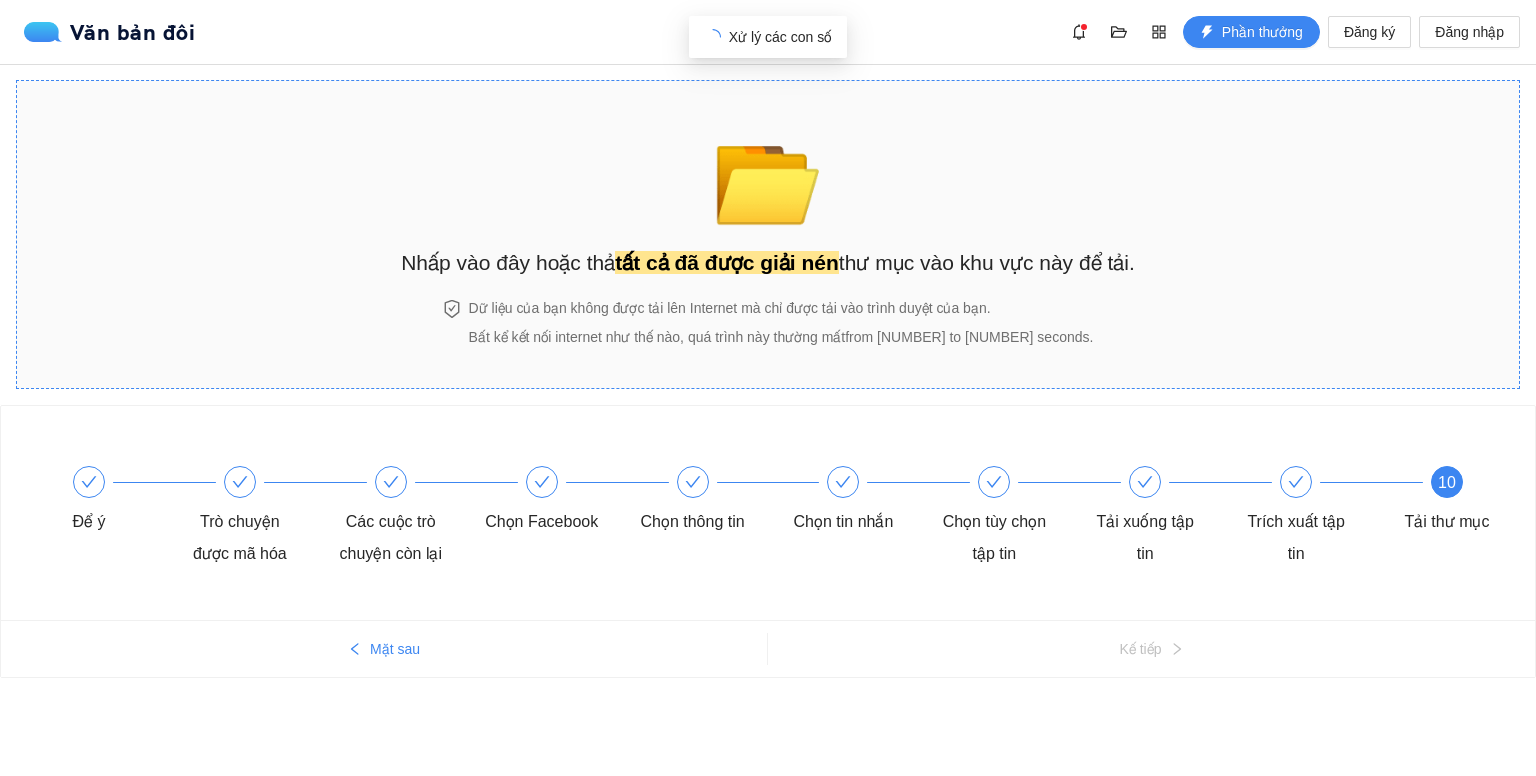 click on "📂 Nhấp vào đây hoặc thả tất cả đã được giải nén thư mục vào khu vực này để tải." at bounding box center [768, 190] 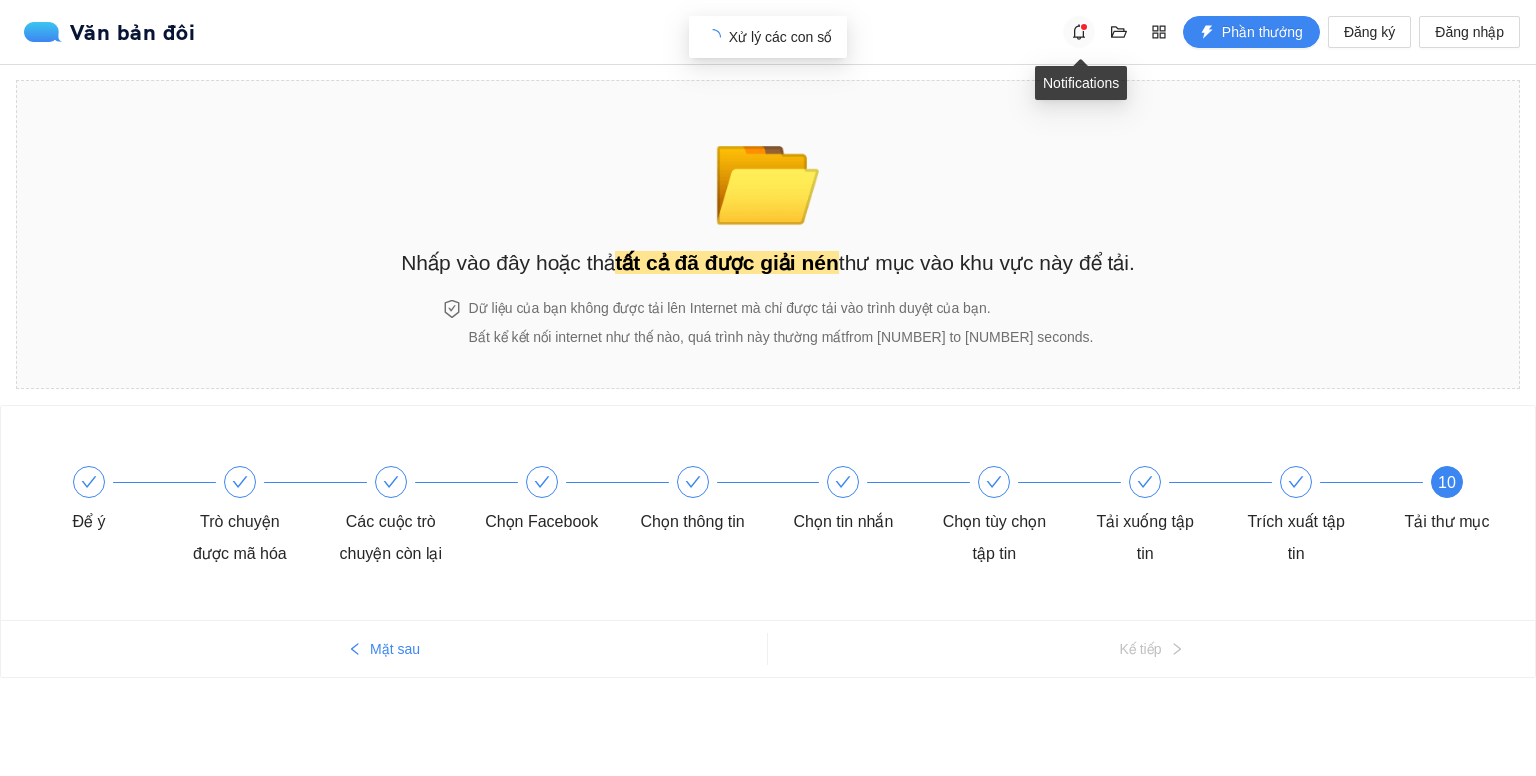 click at bounding box center (1079, 32) 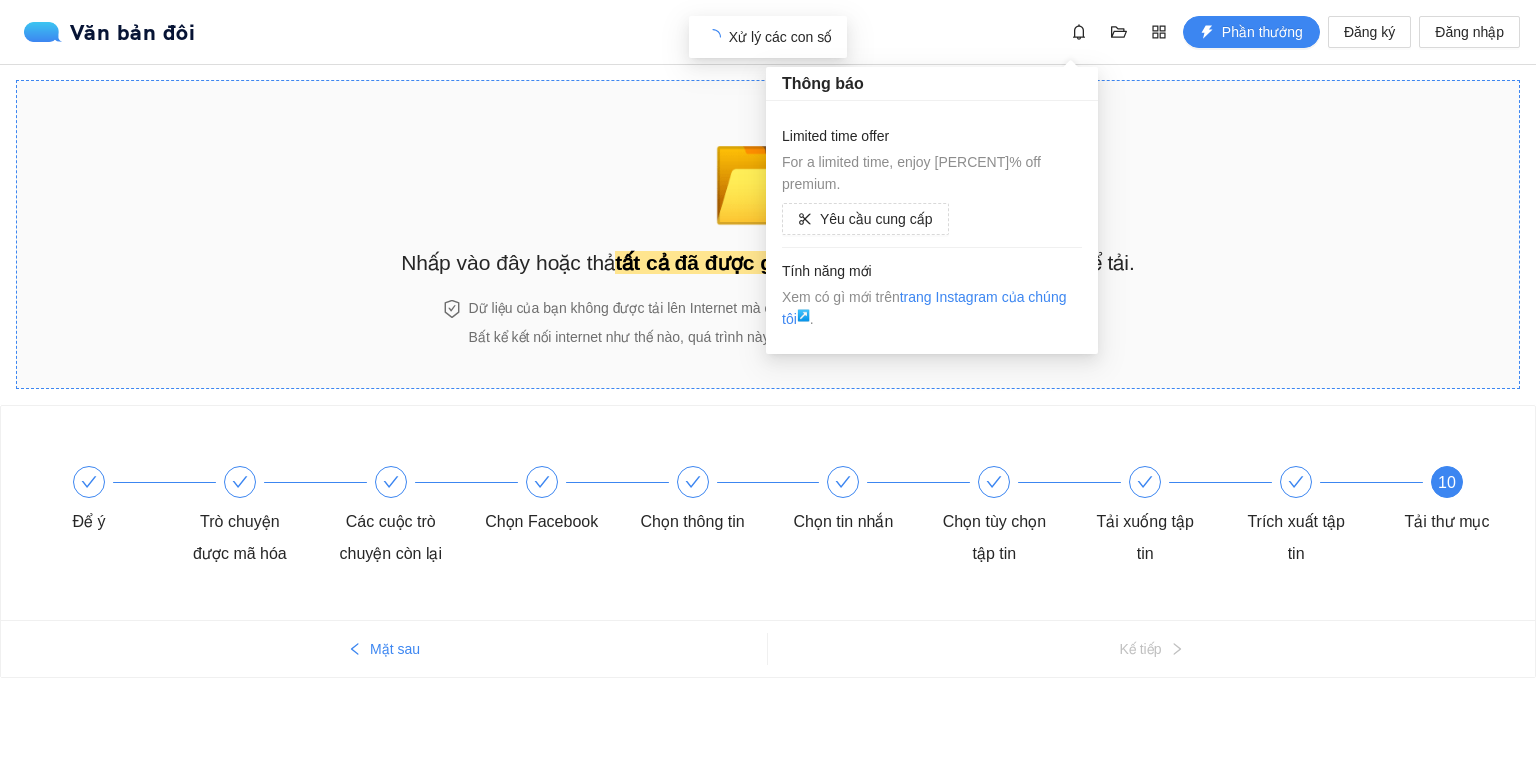 click on "Click here or drop all unzipped folders to this area to load. Your data isn't uploaded to the internet, only loaded into your browser. Regardless of internet connection, this usually takes from [NUMBER] to [NUMBER] seconds ." at bounding box center (768, 234) 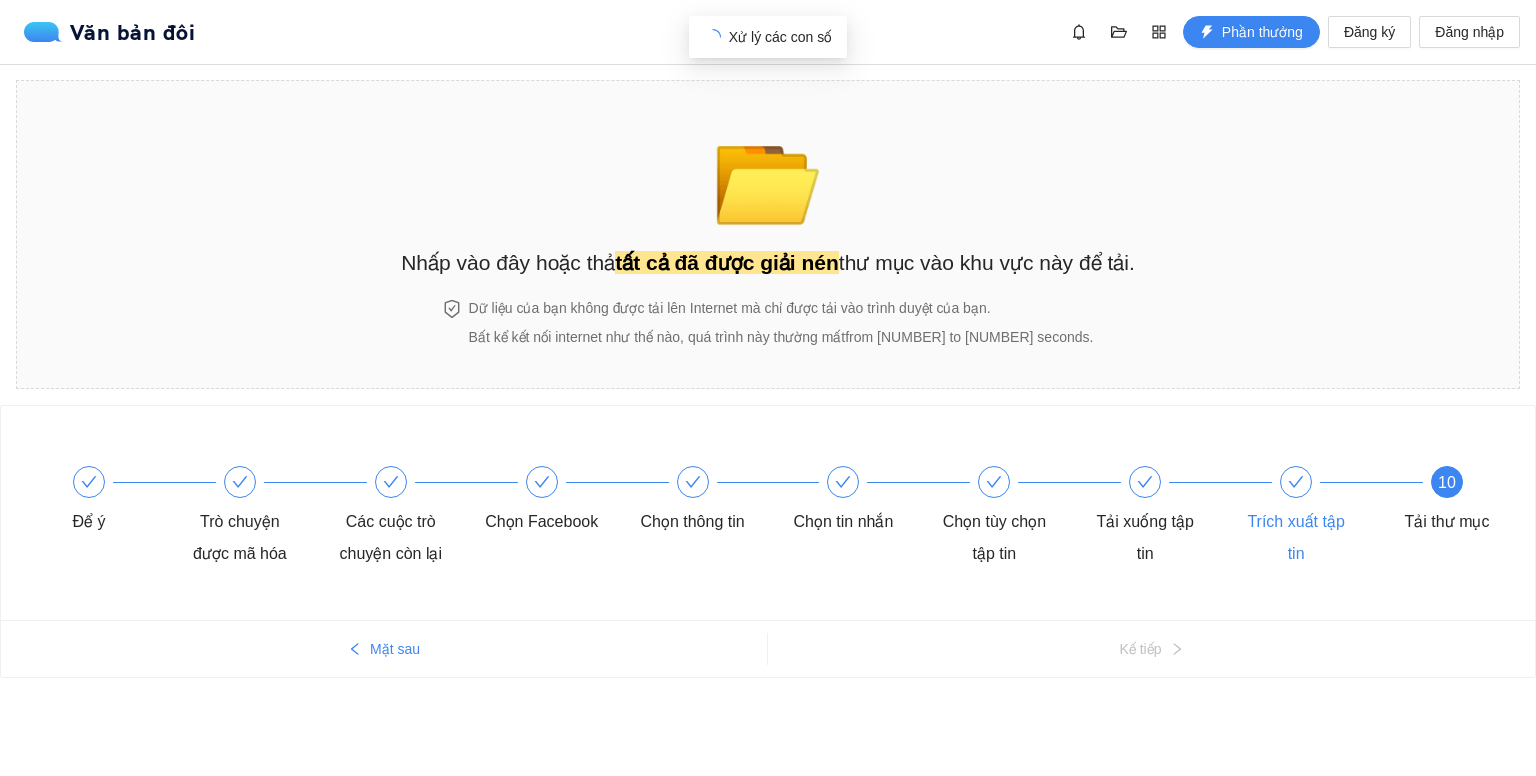 click on "Trích xuất tập tin" at bounding box center [106, 502] 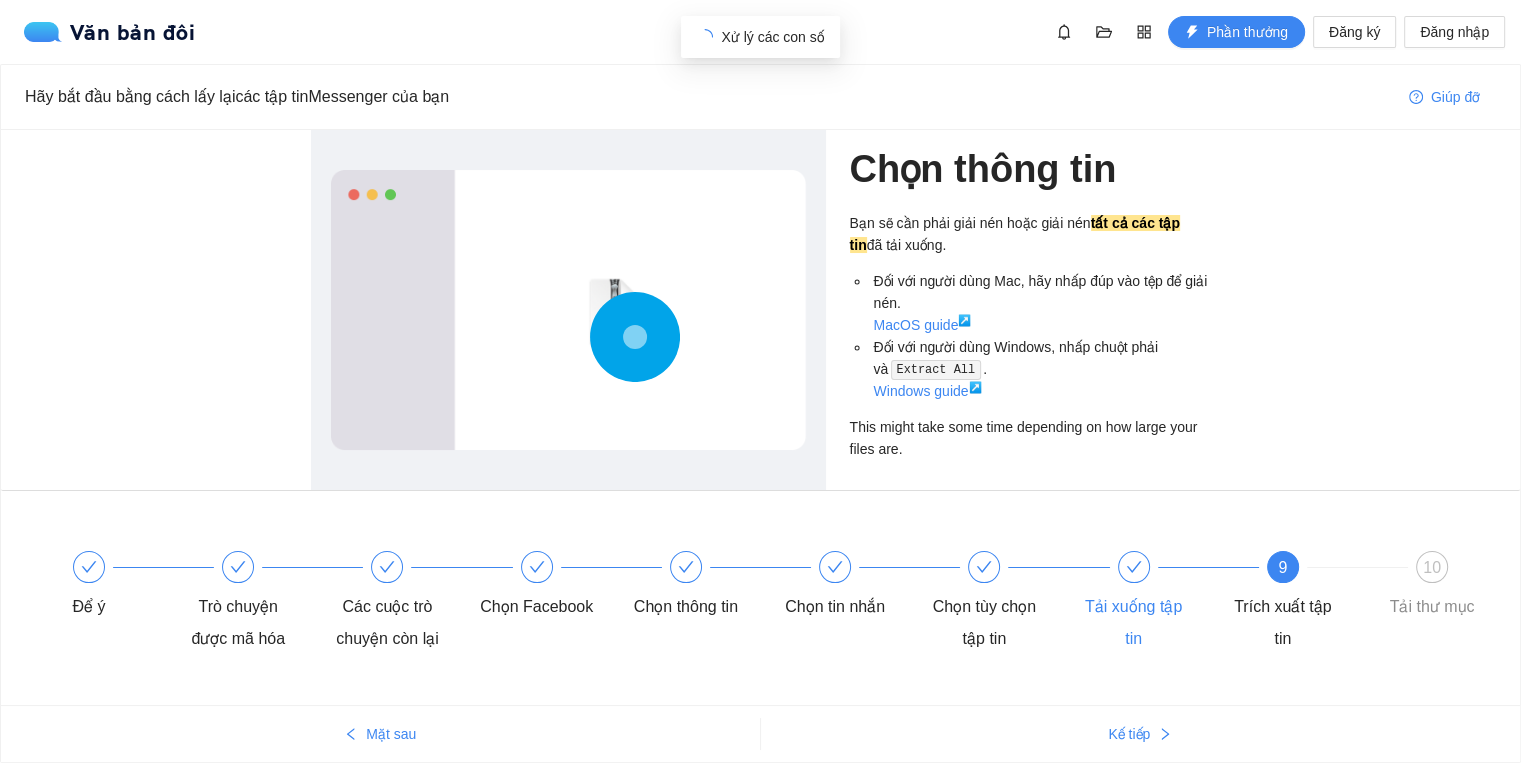 click at bounding box center (89, 567) 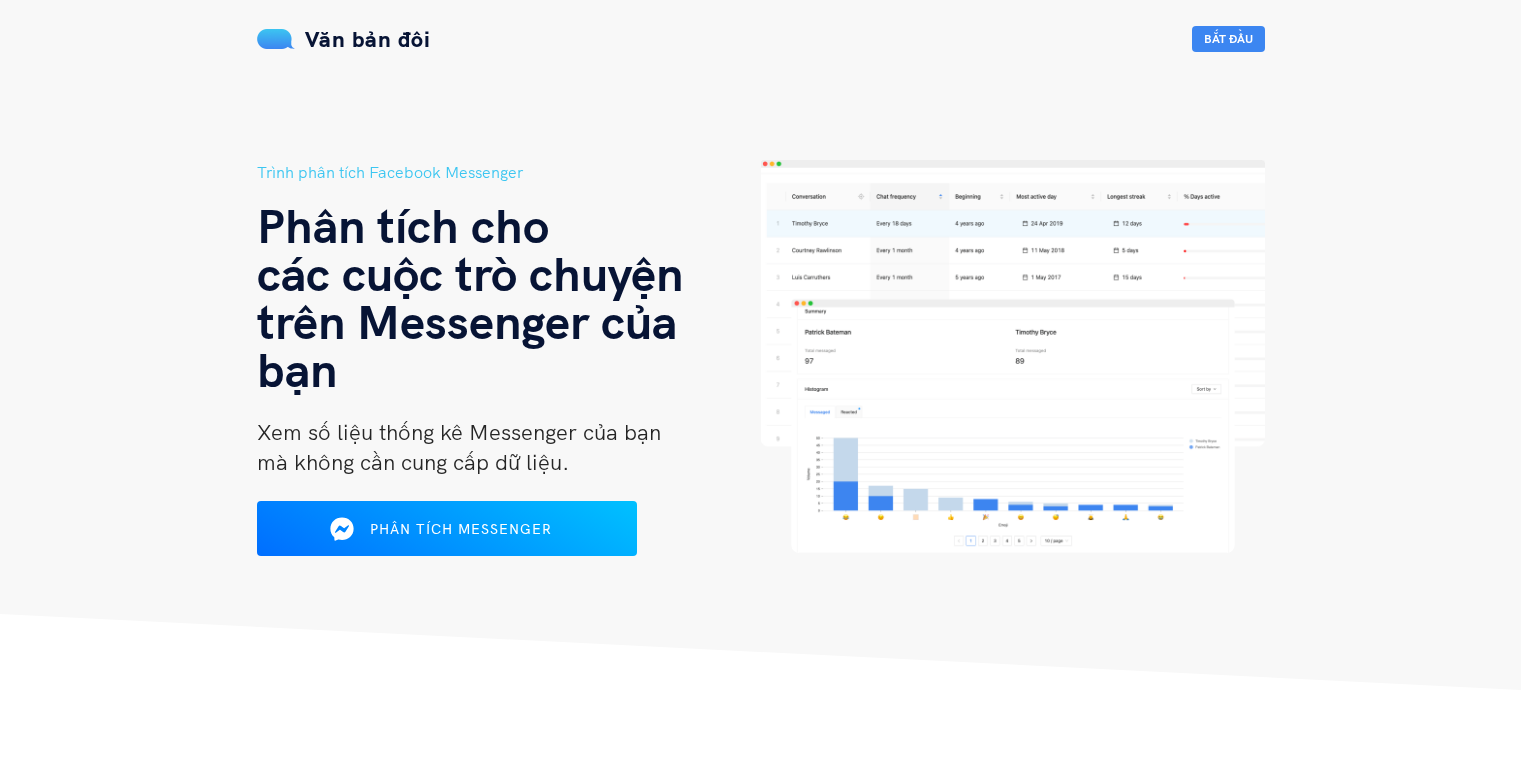 scroll, scrollTop: 0, scrollLeft: 0, axis: both 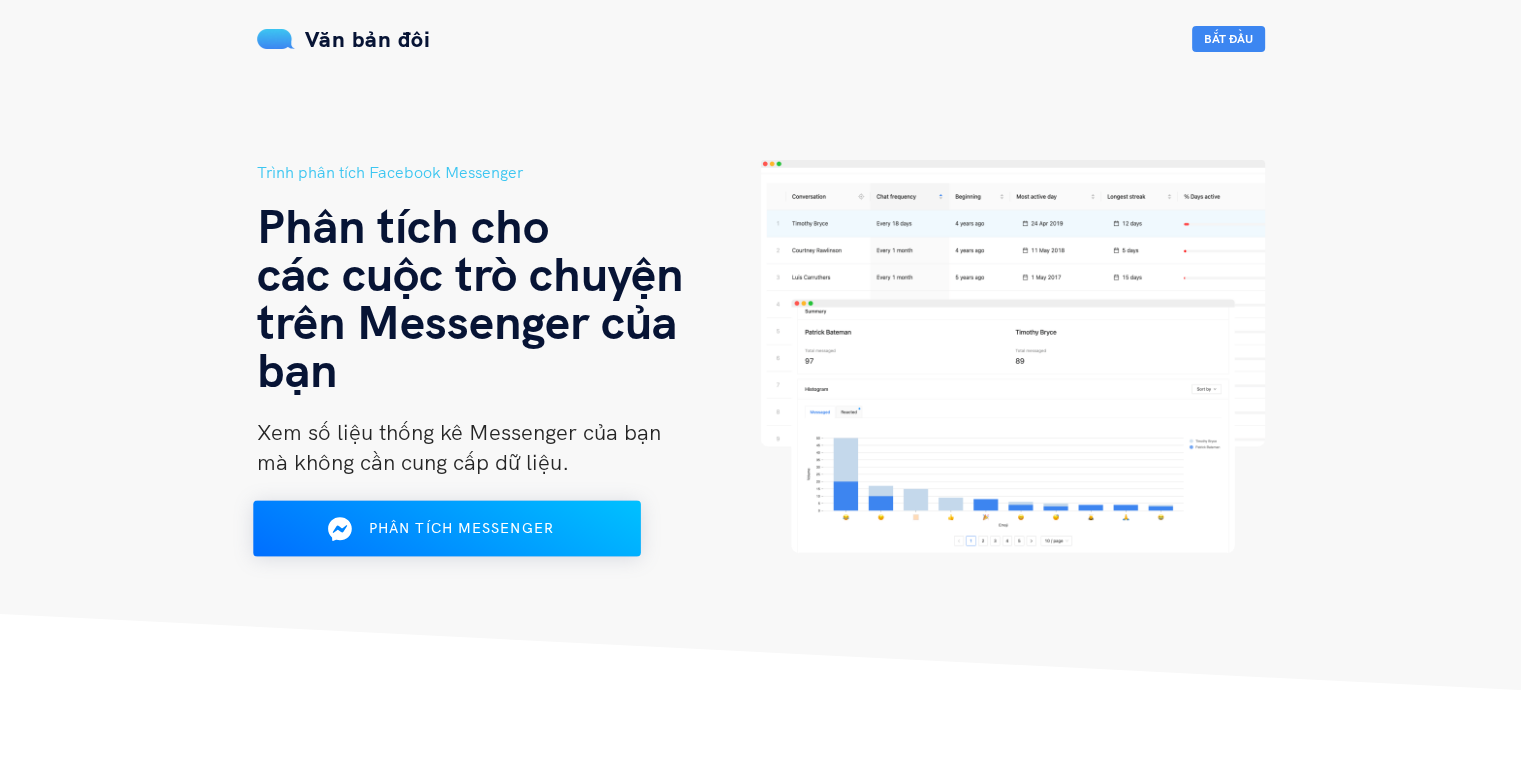 click on "Phân tích Messenger" at bounding box center (446, 529) 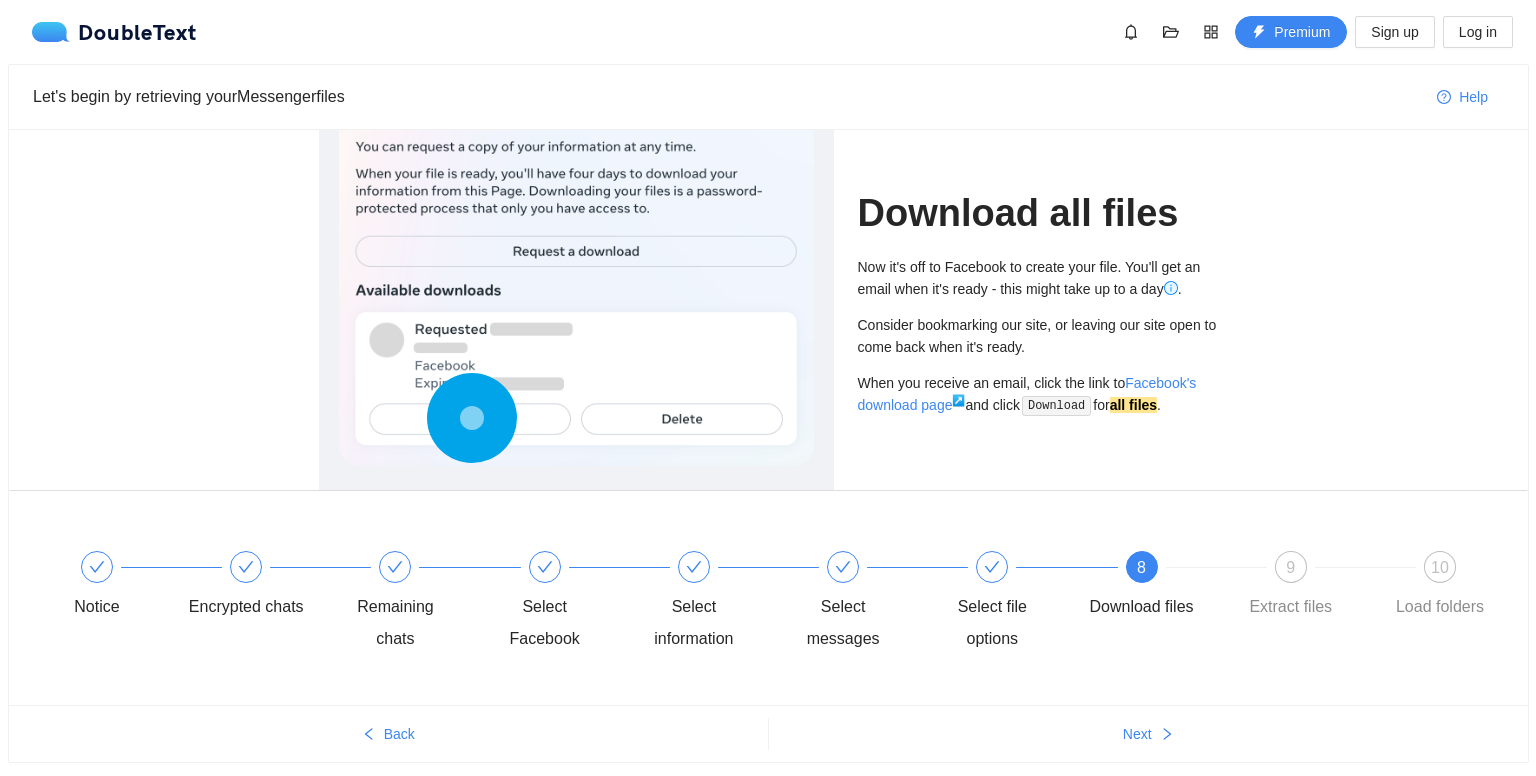 scroll, scrollTop: 0, scrollLeft: 0, axis: both 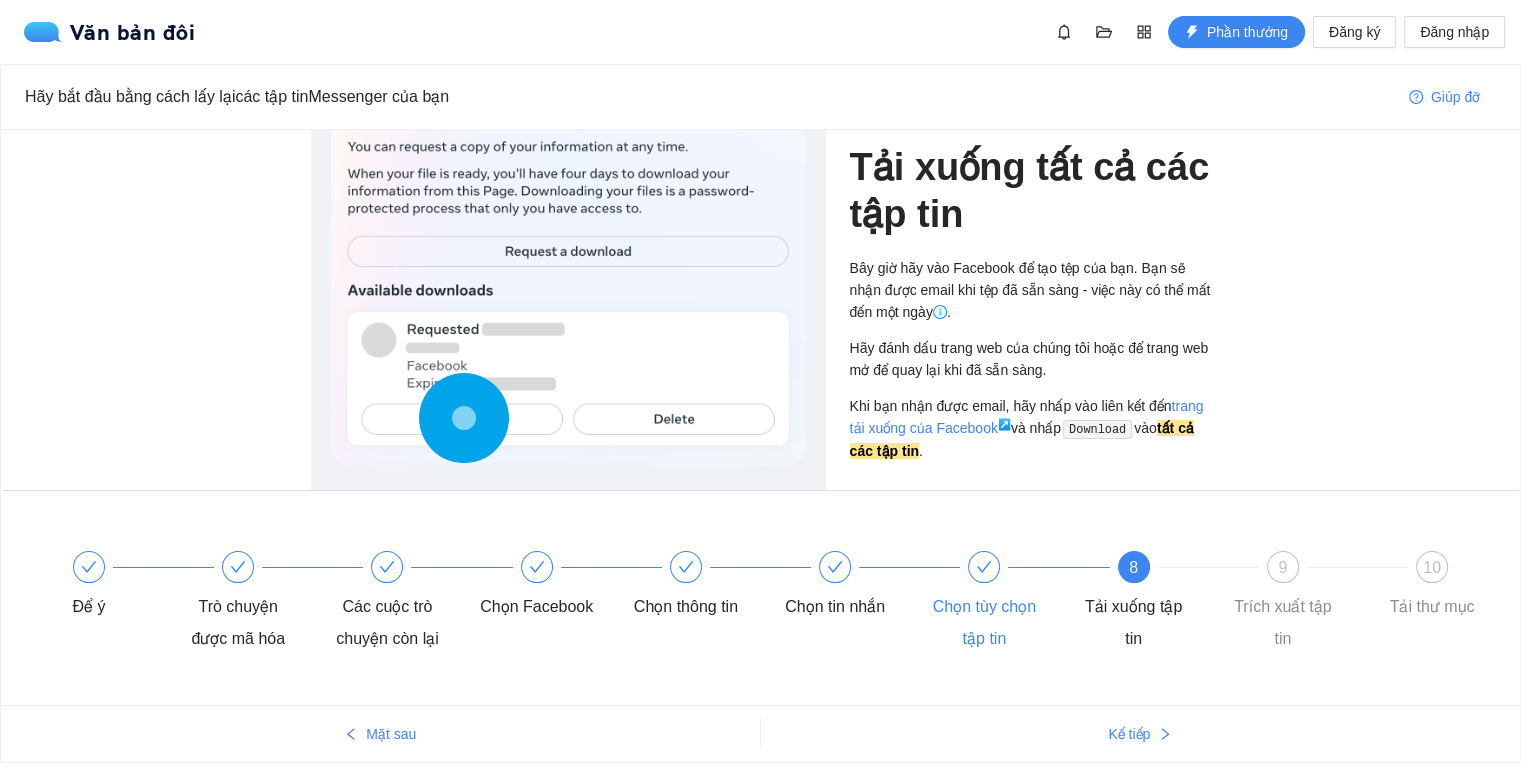 click on "Chọn tùy chọn tập tin" at bounding box center [105, 587] 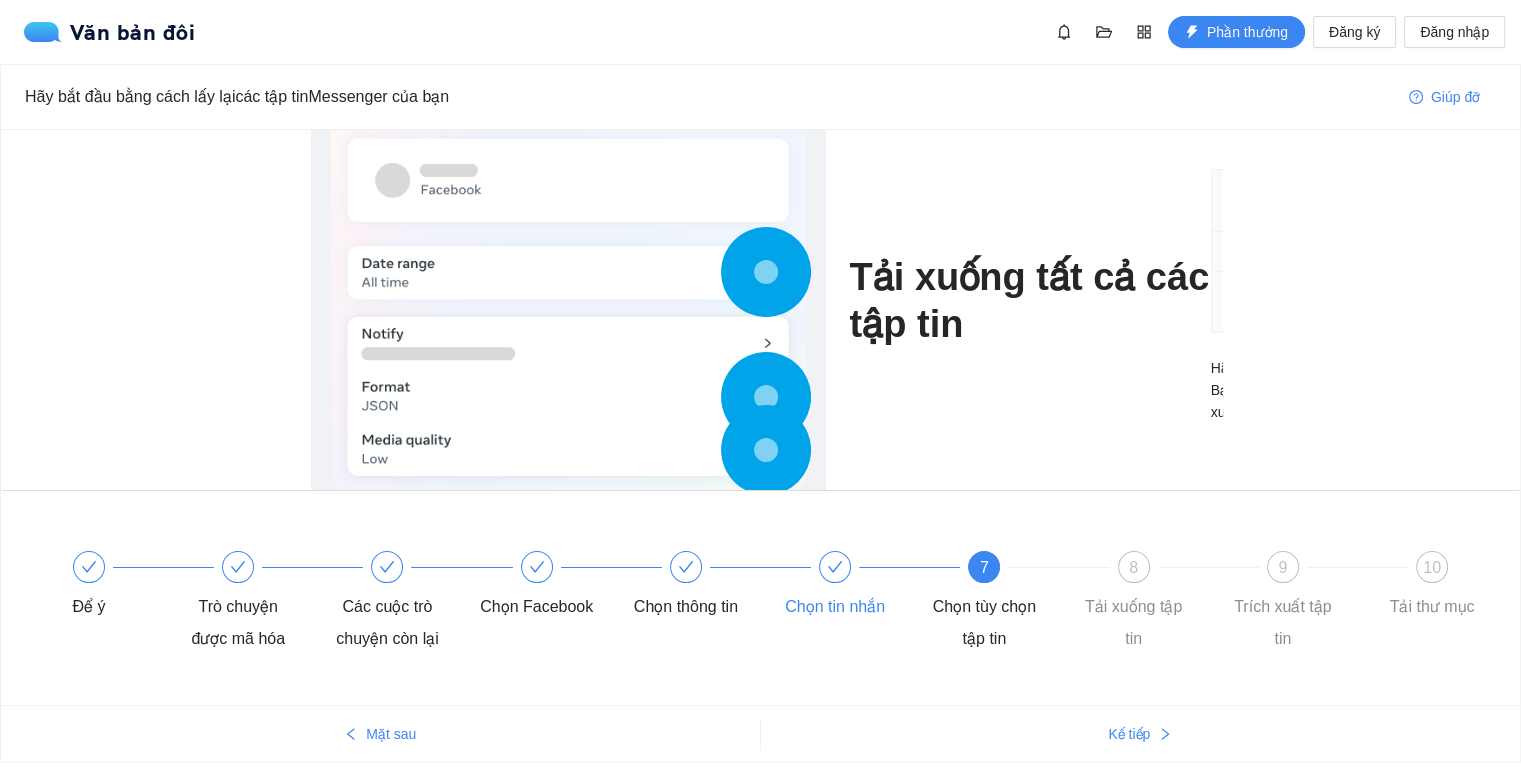 click at bounding box center [89, 567] 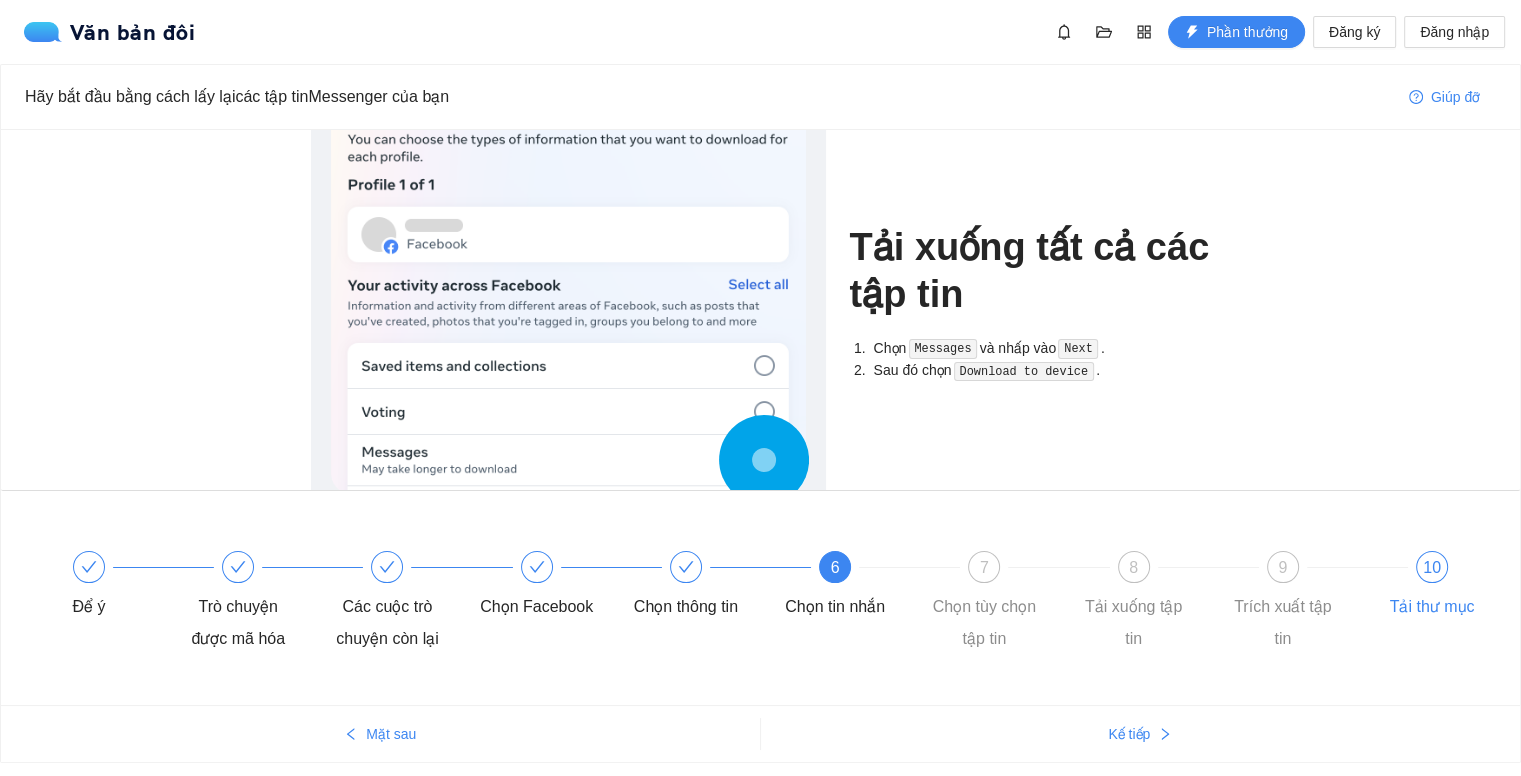 click on "[NUMBER] folders" at bounding box center (1000, 603) 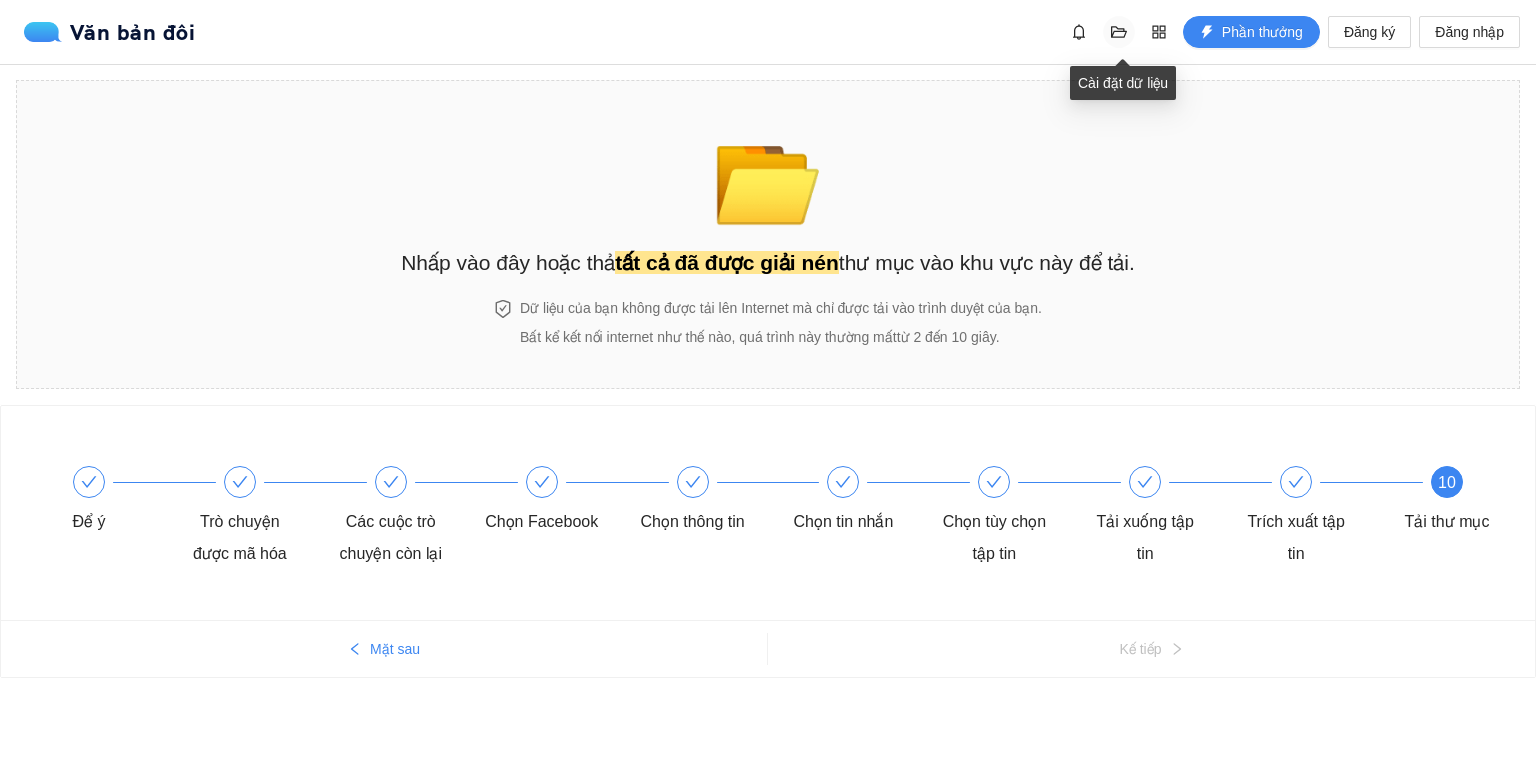 click at bounding box center (1119, 32) 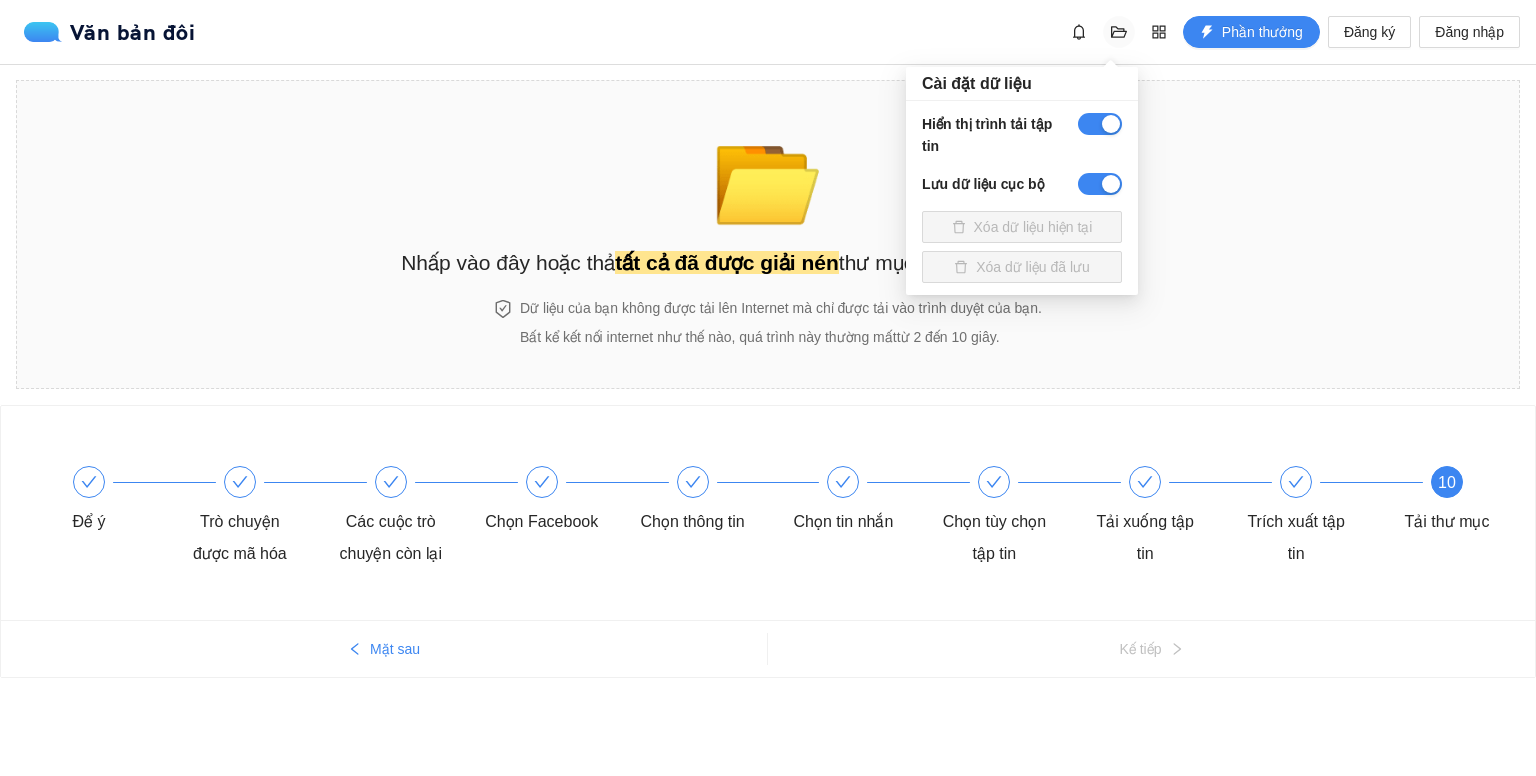 click at bounding box center (1119, 32) 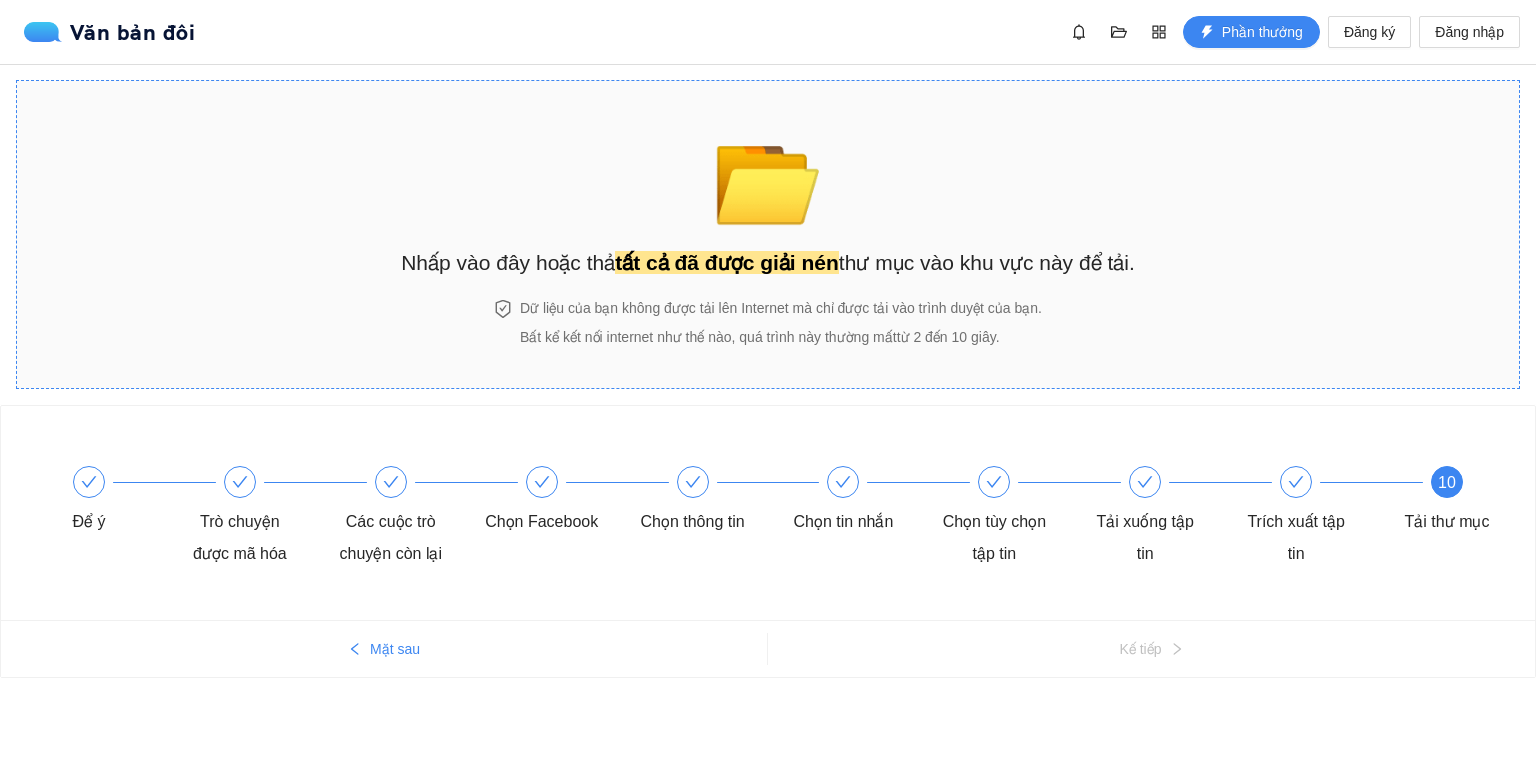 click on "📂 Nhấp vào đây hoặc thả tất cả đã được giải nén thư mục vào khu vực này để tải." at bounding box center (768, 190) 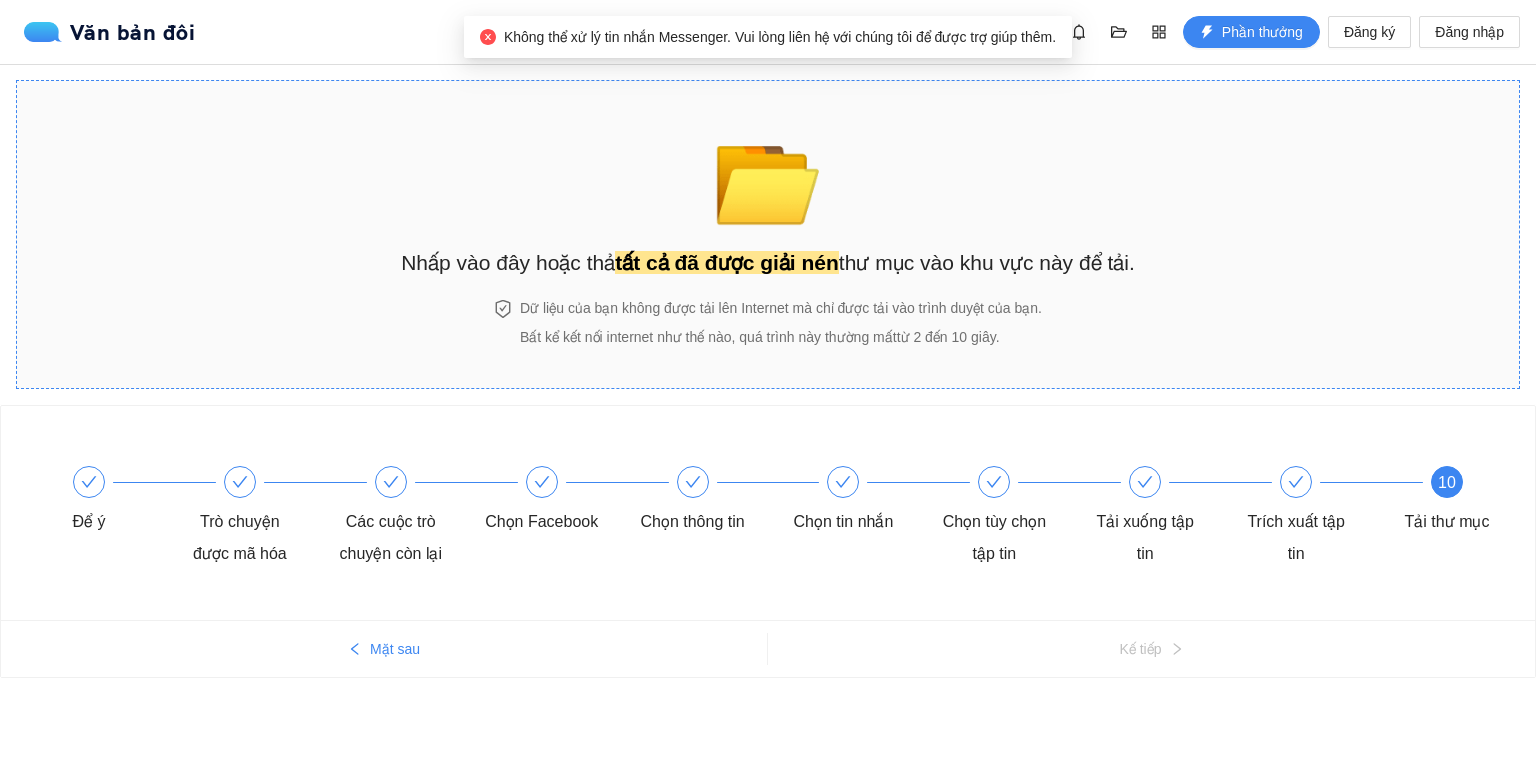 click on "📂 Nhấp vào đây hoặc thả tất cả đã được giải nén thư mục vào khu vực này để tải." at bounding box center [768, 190] 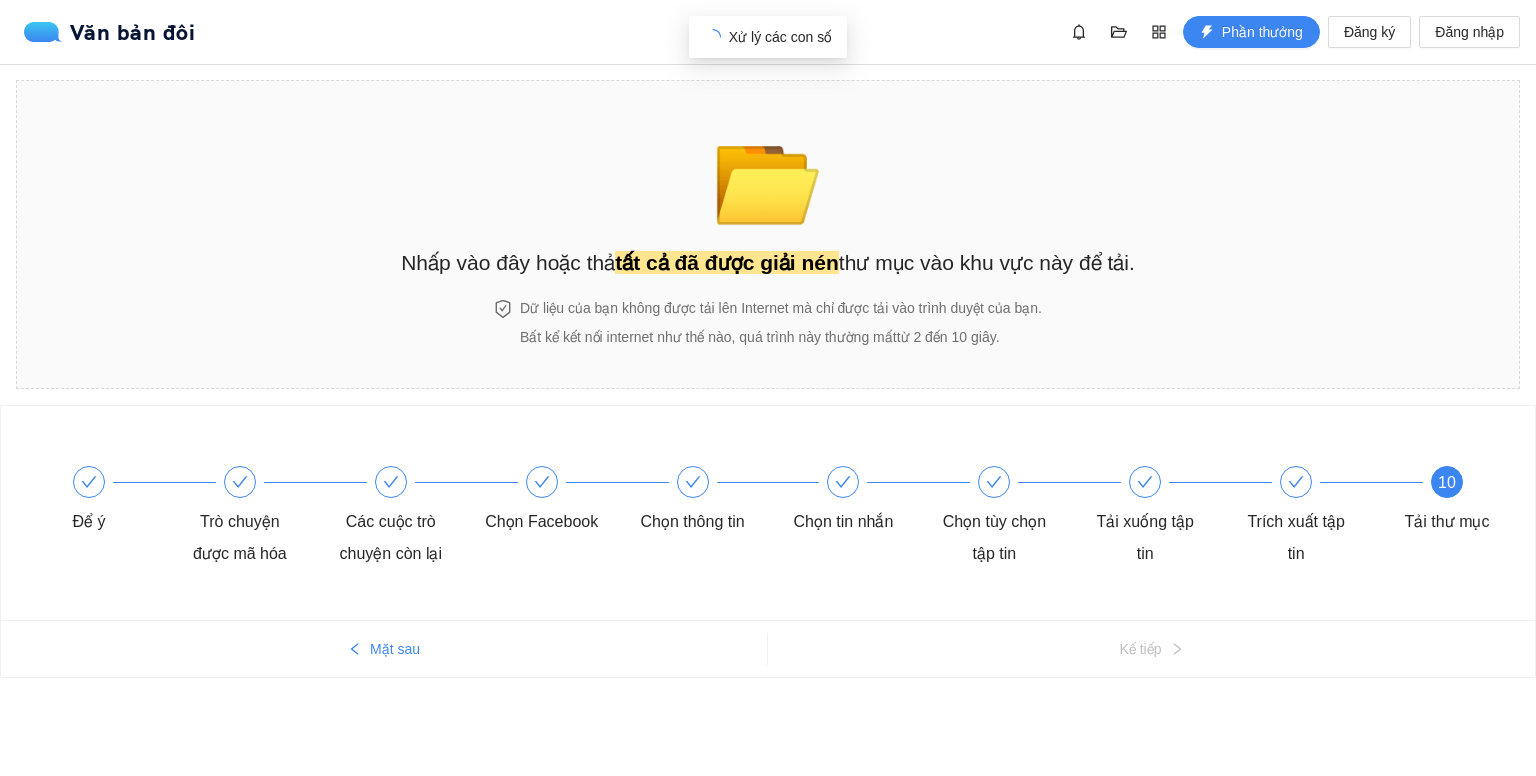 click on "Văn bản đôi Phần thưởng Đăng ký Đăng nhập" at bounding box center [768, 32] 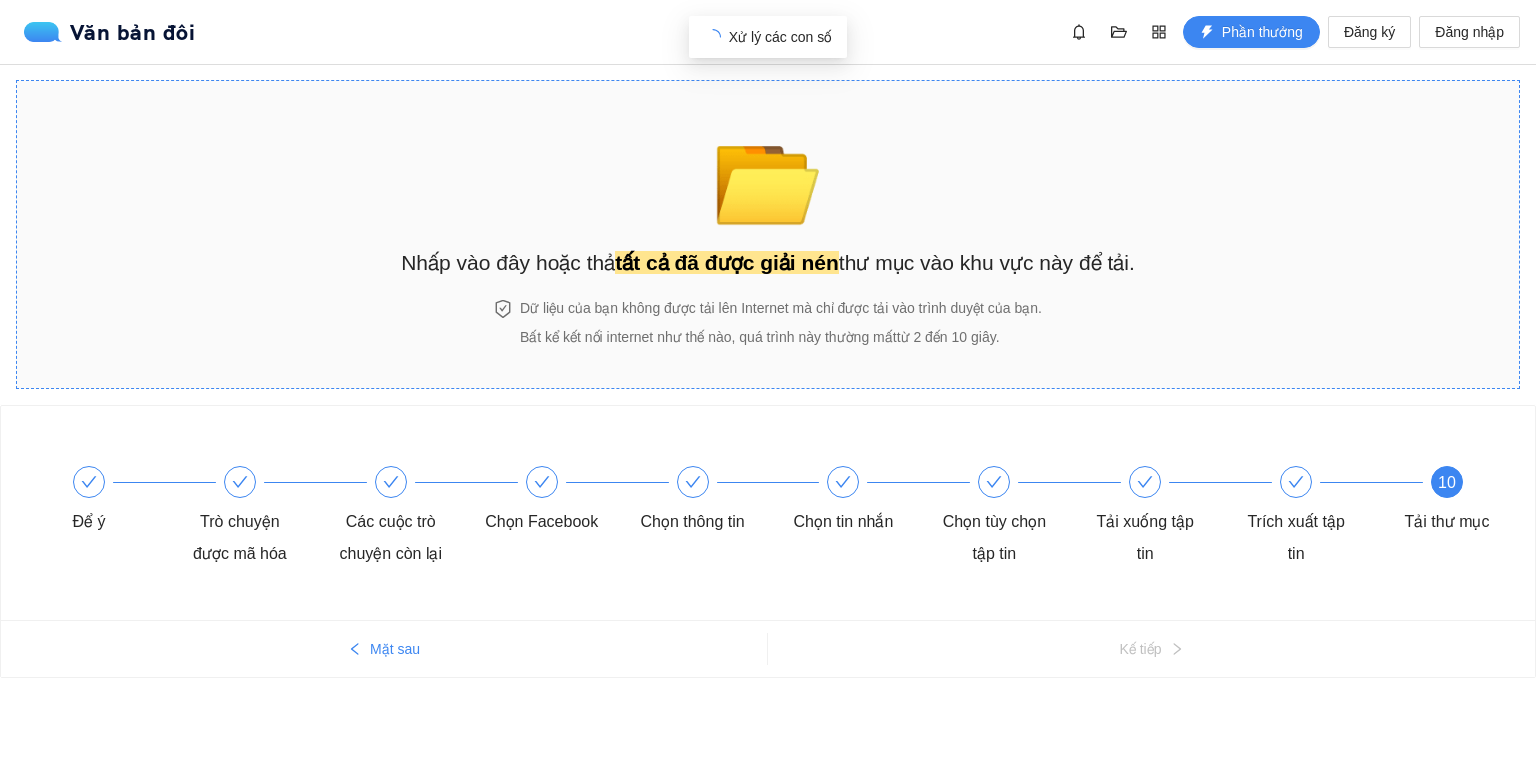 click on "📂" at bounding box center (767, 173) 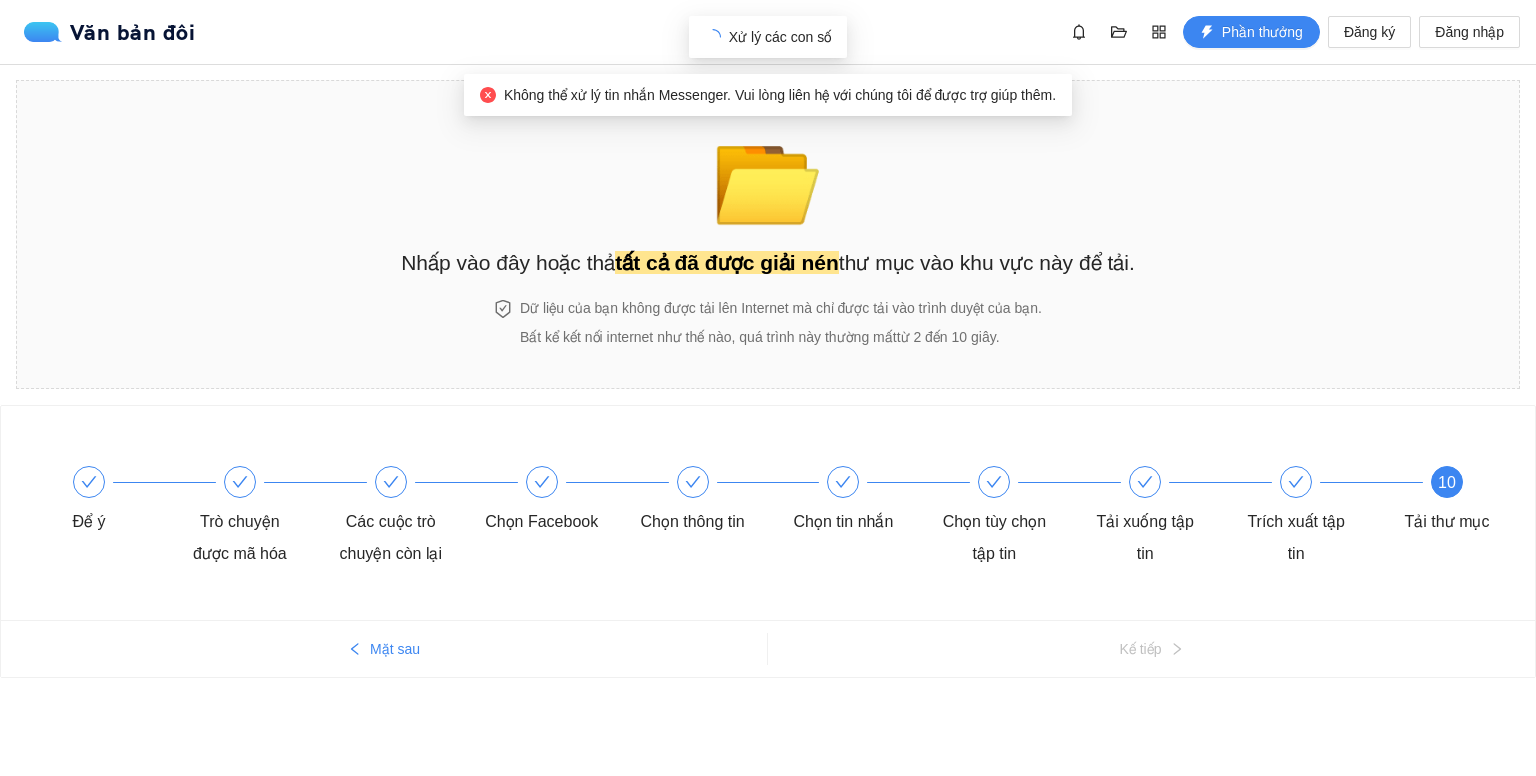 click on "Không thể xử lý tin nhắn Messenger. Vui lòng liên hệ với chúng tôi để được trợ giúp thêm." at bounding box center (780, 95) 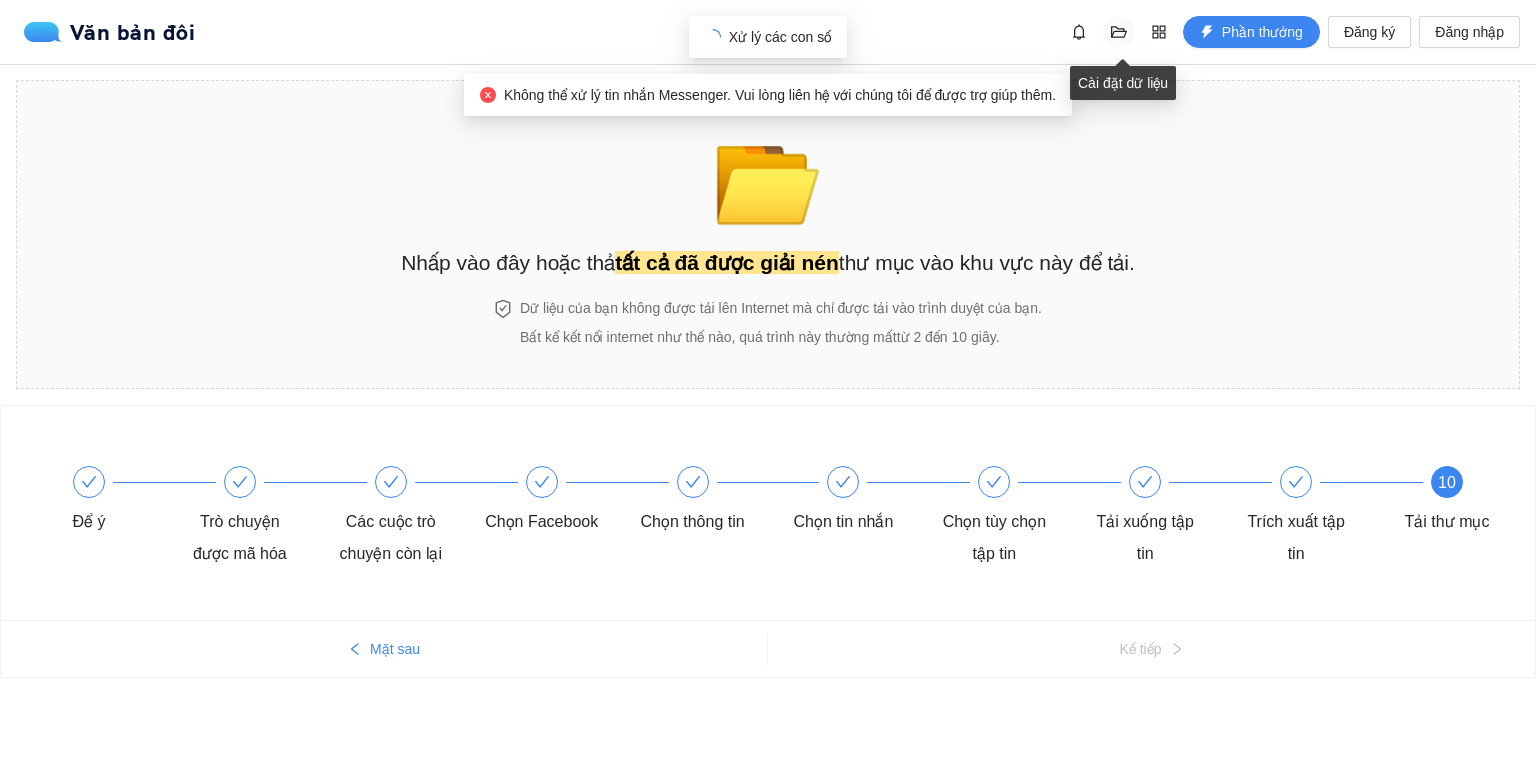 click at bounding box center (1119, 32) 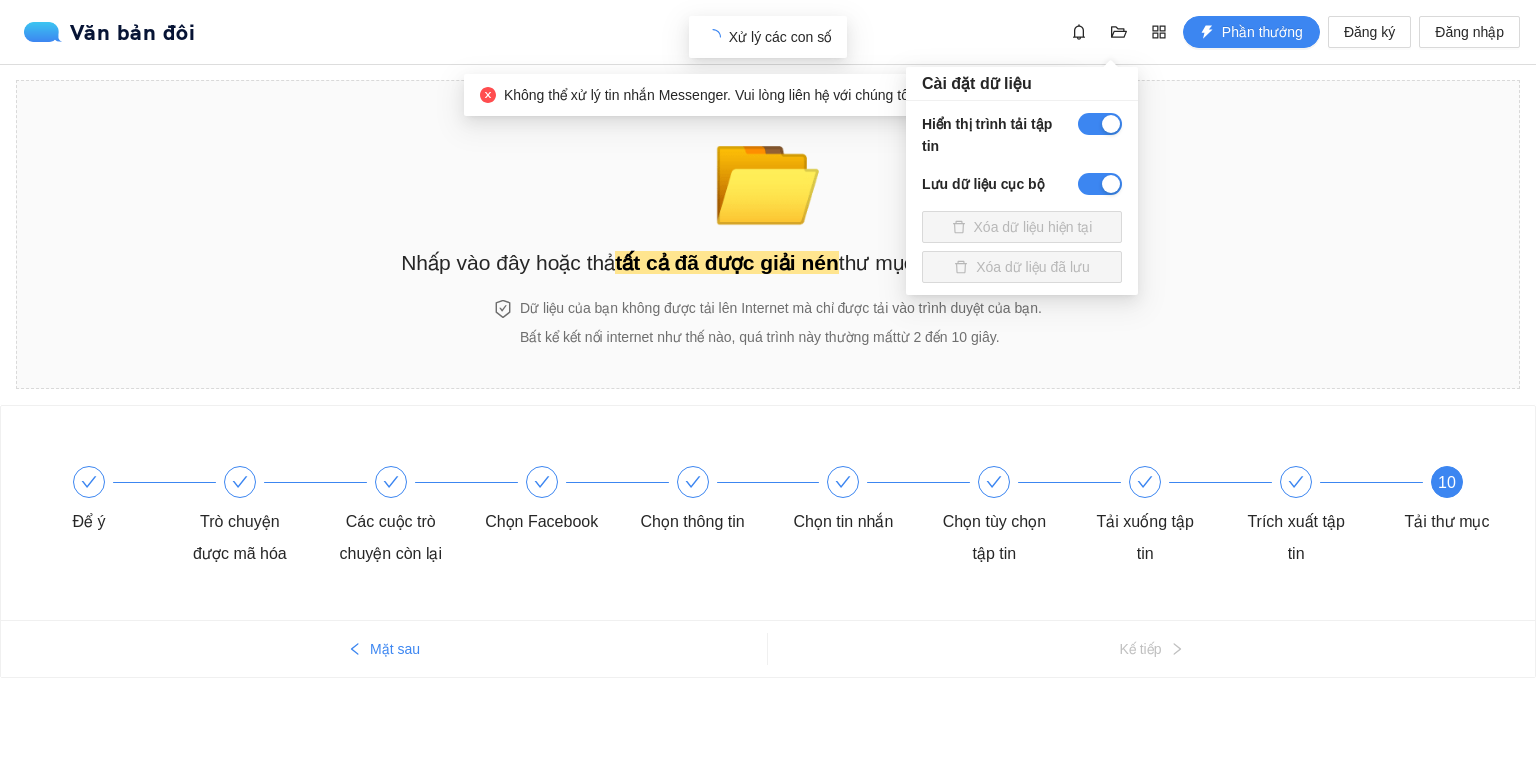 click on "Hiển thị trình tải tập tin" at bounding box center [987, 135] 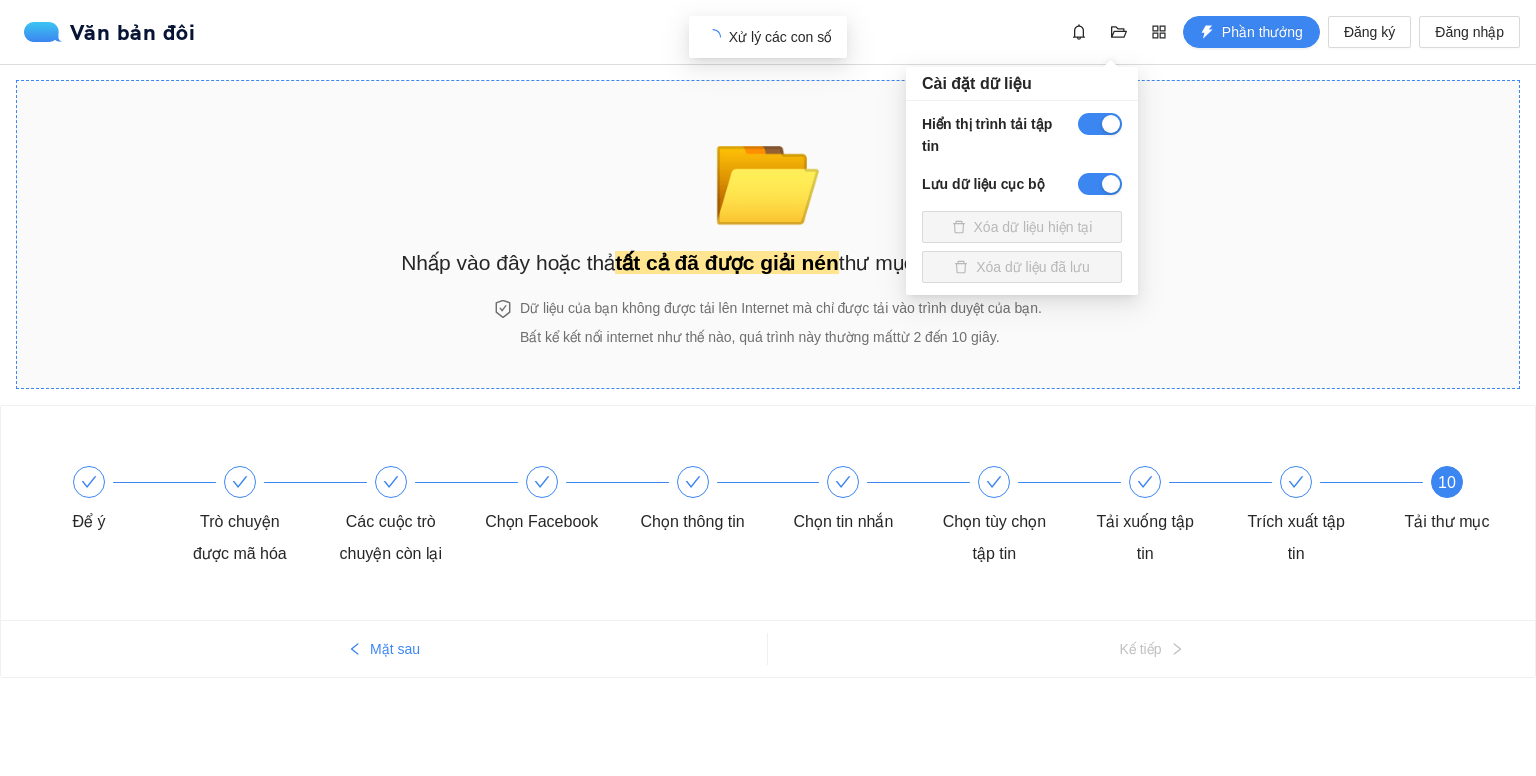 click on "📂 Nhấp vào đây hoặc thả tất cả đã được giải nén thư mục vào khu vực này để tải." at bounding box center (768, 190) 